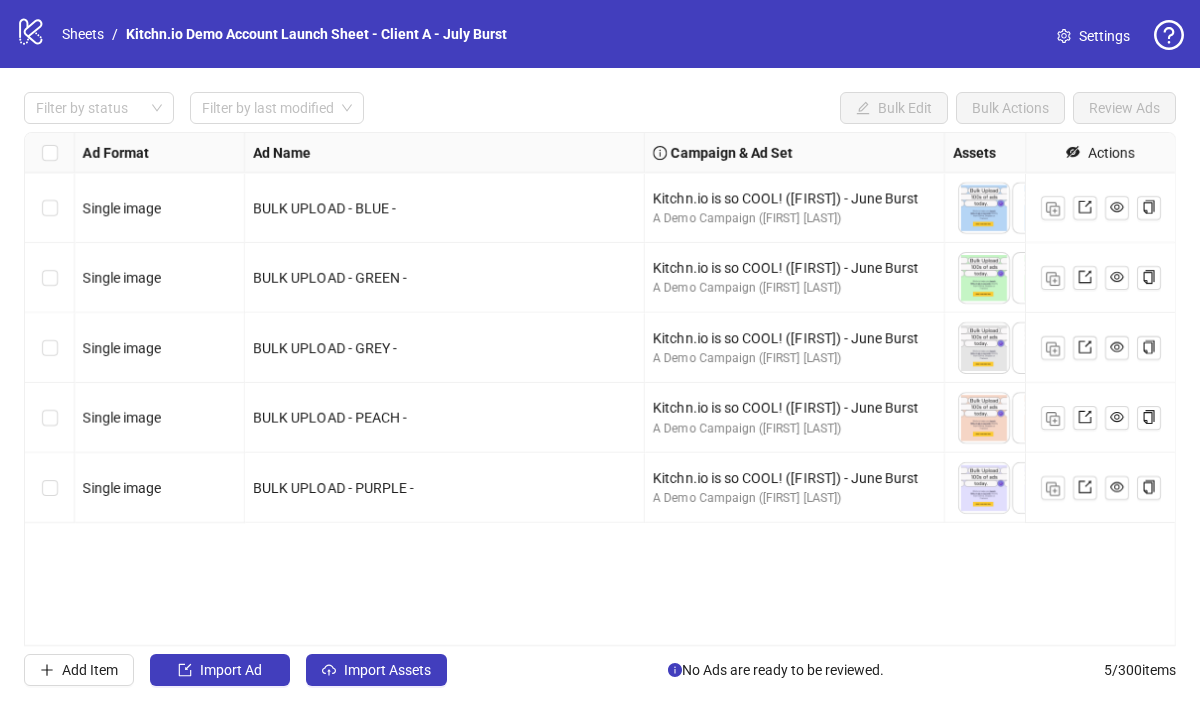 scroll, scrollTop: 0, scrollLeft: 0, axis: both 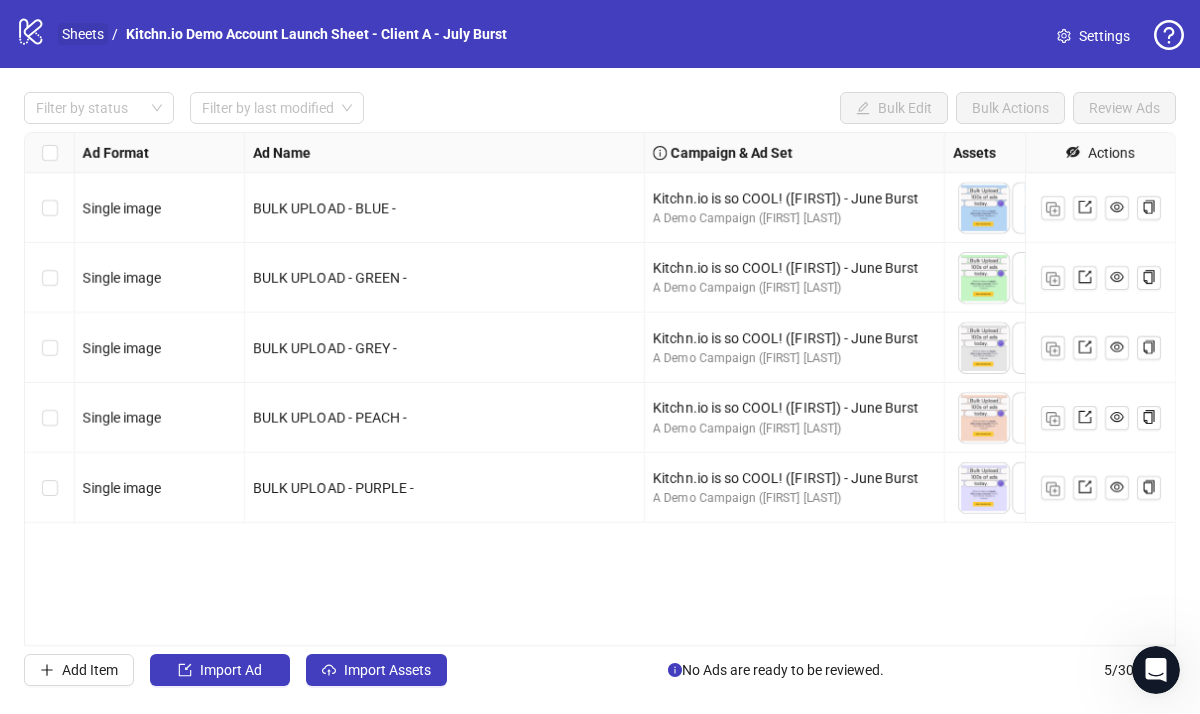 click on "Sheets" at bounding box center (83, 34) 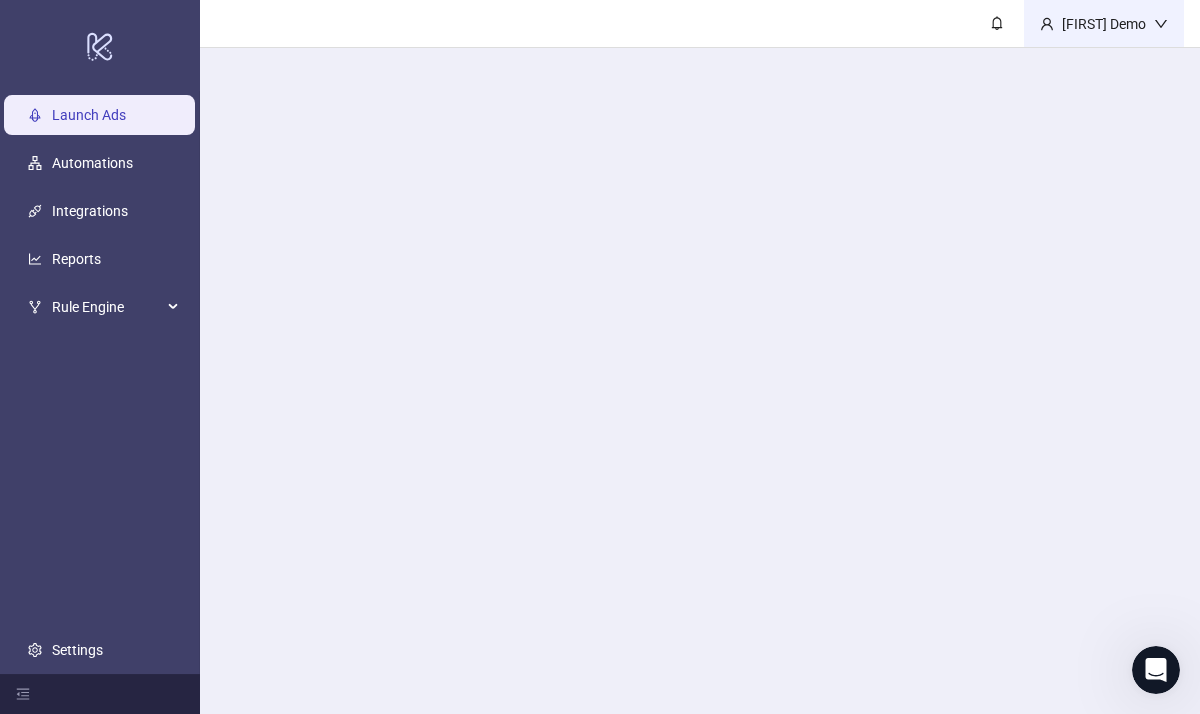 click on "[FIRST] Demo" at bounding box center (1104, 23) 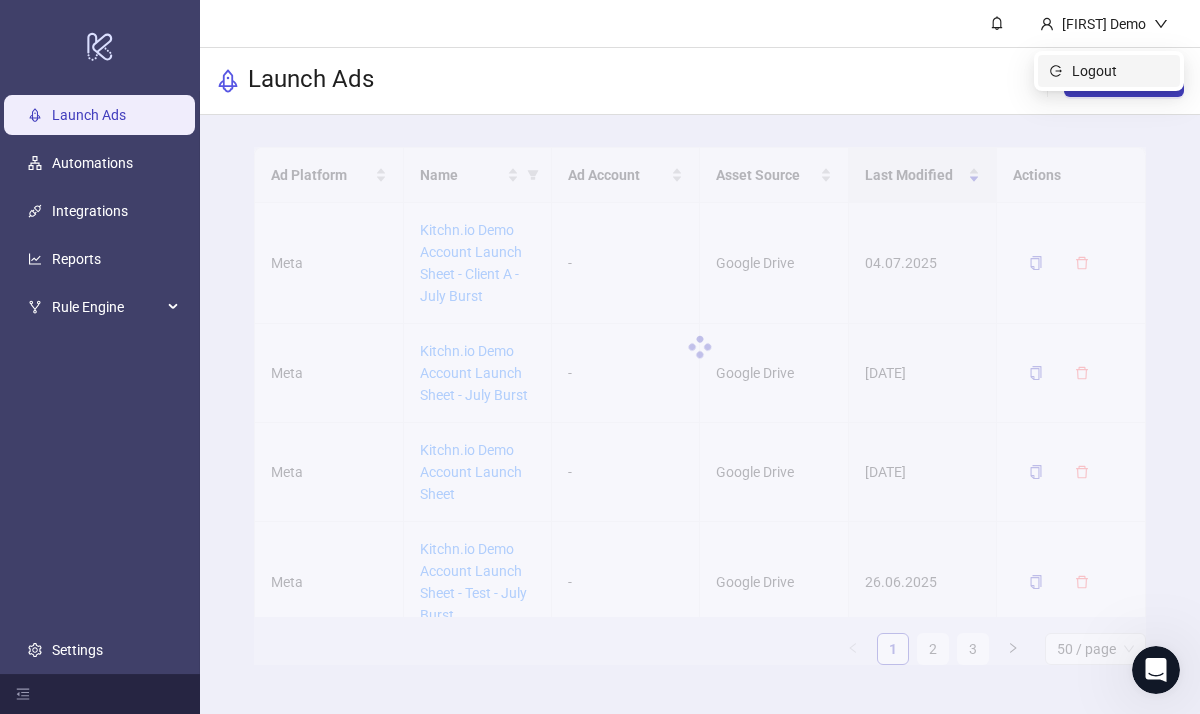 click on "Logout" at bounding box center [1120, 71] 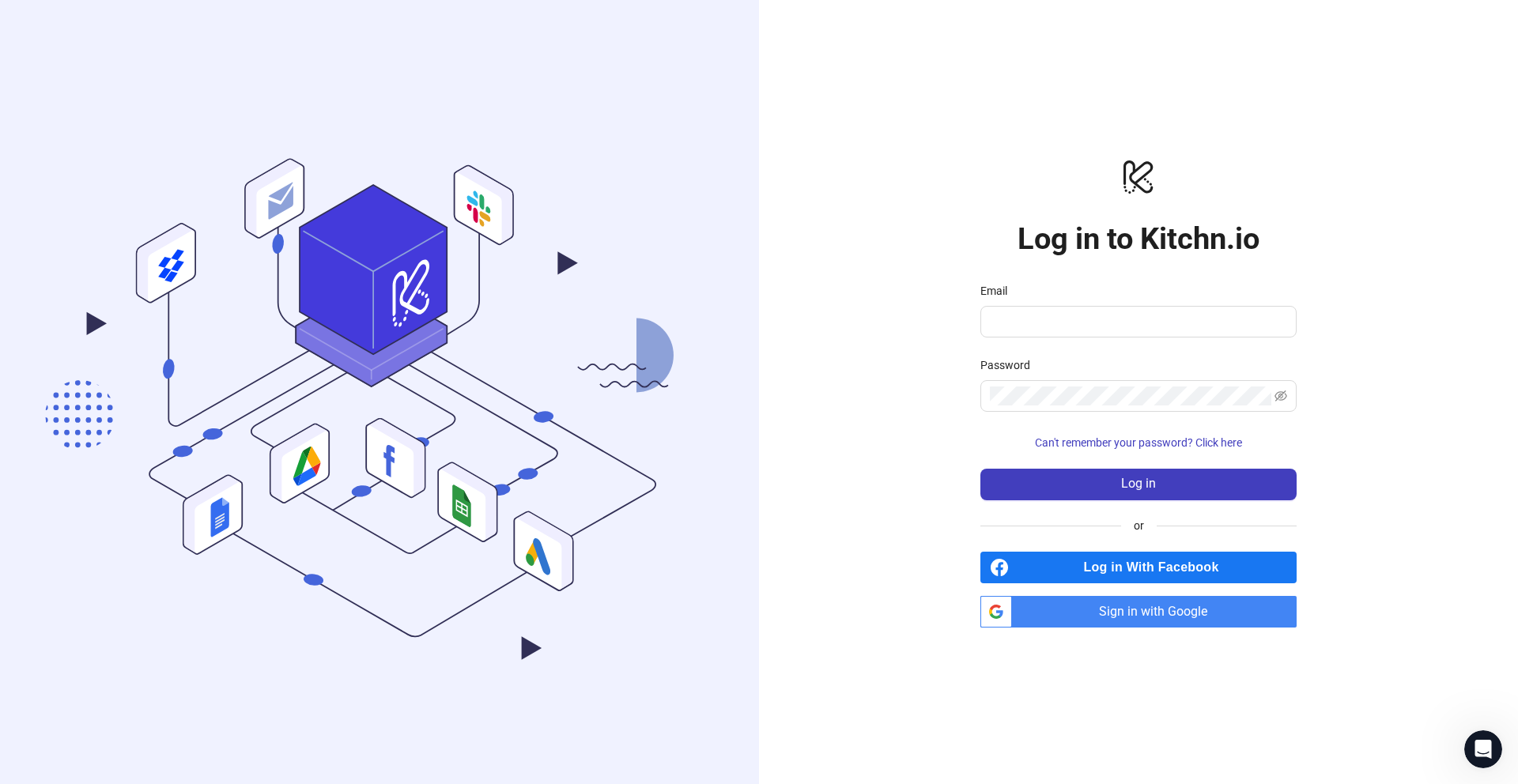 click on "Sign in with Google" at bounding box center [1157, 612] 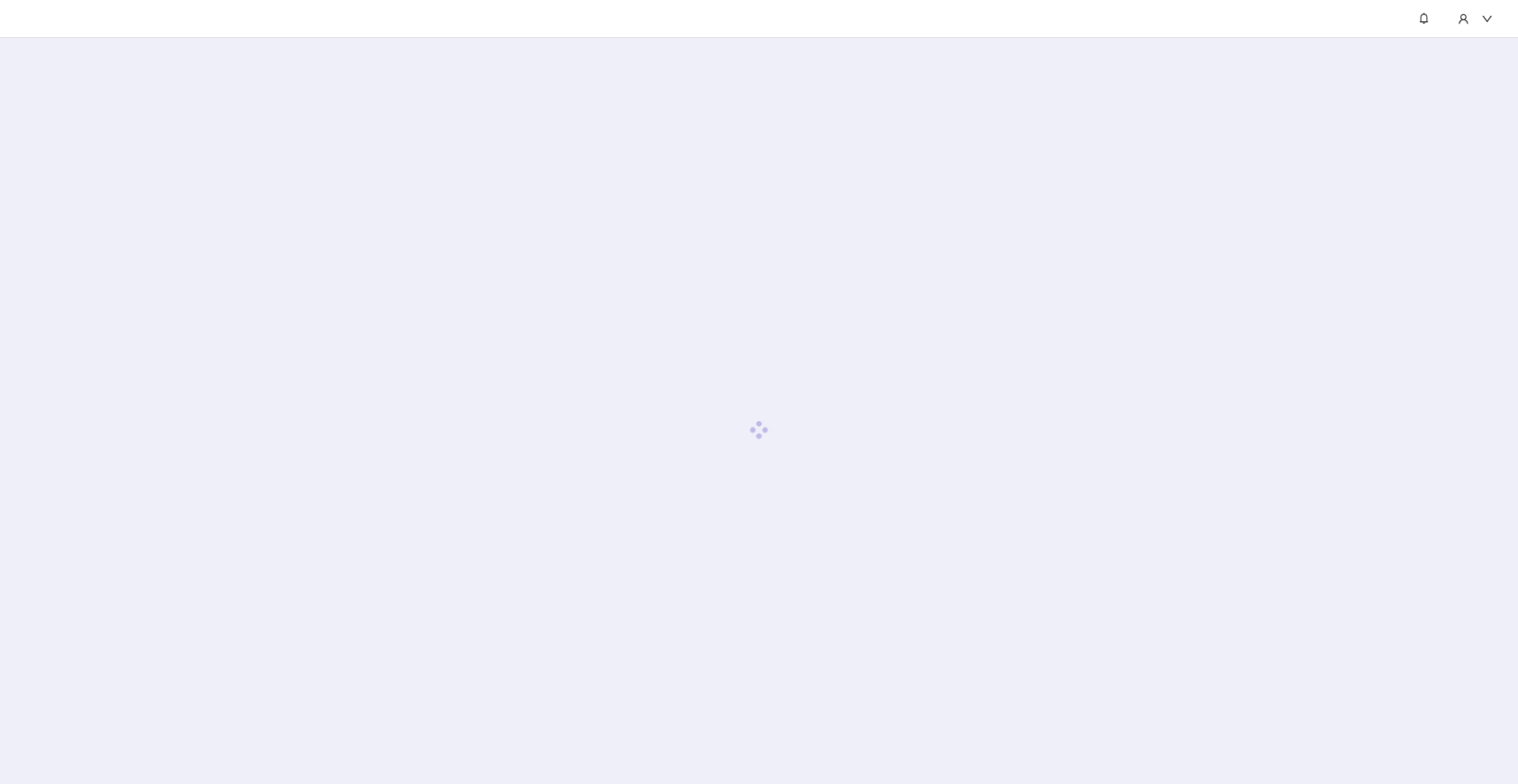 scroll, scrollTop: 0, scrollLeft: 0, axis: both 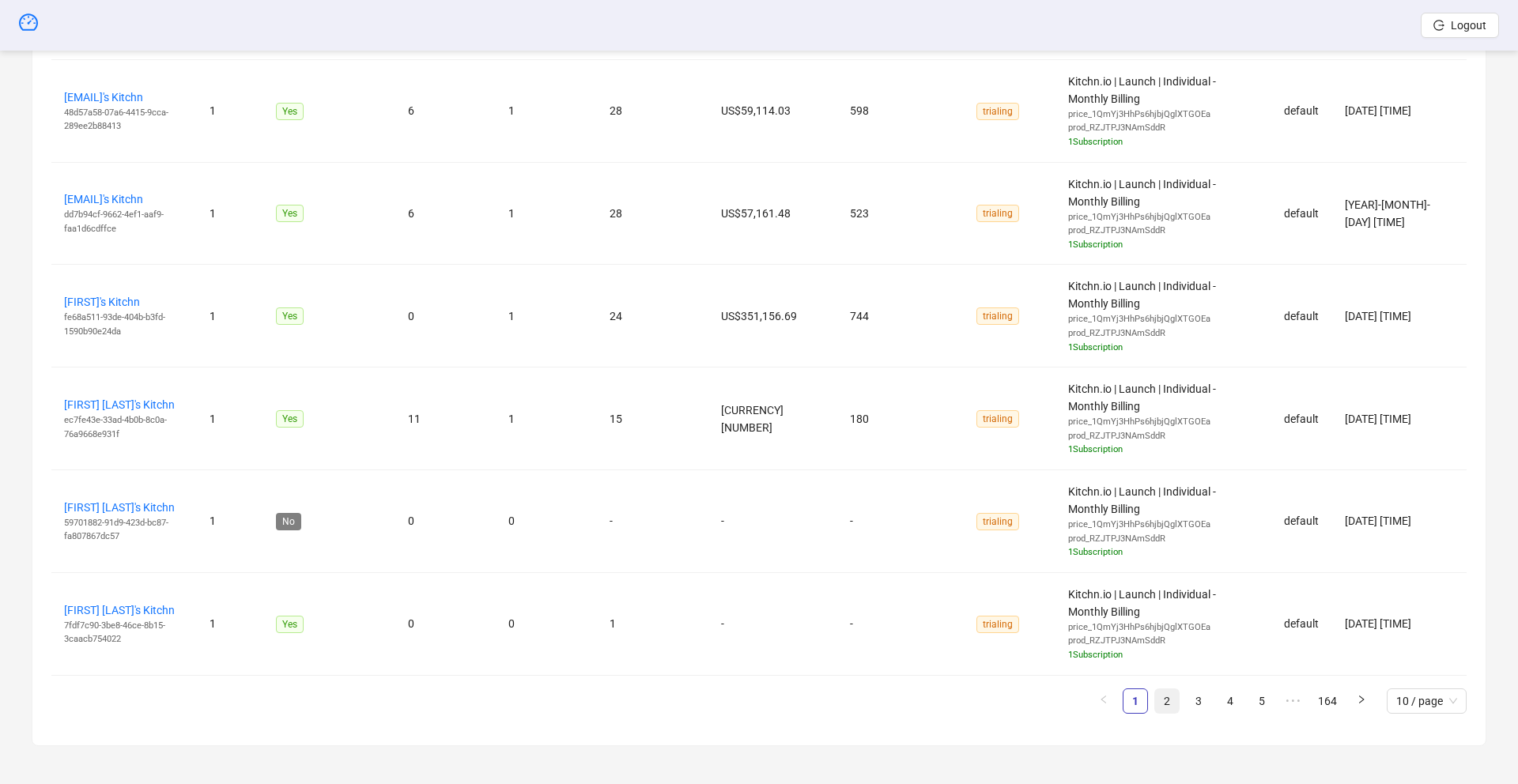click on "2" at bounding box center [1167, 701] 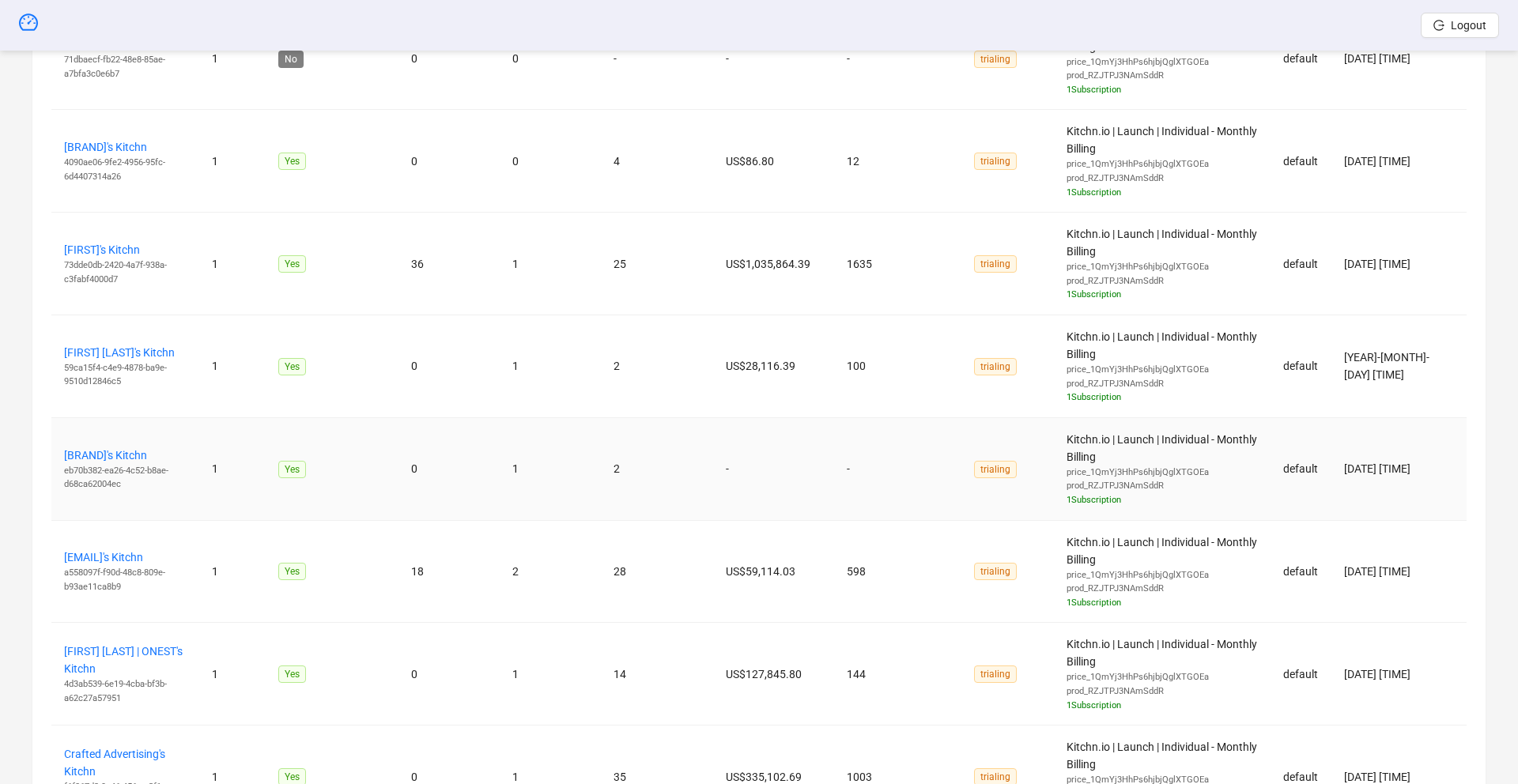 scroll, scrollTop: 708, scrollLeft: 0, axis: vertical 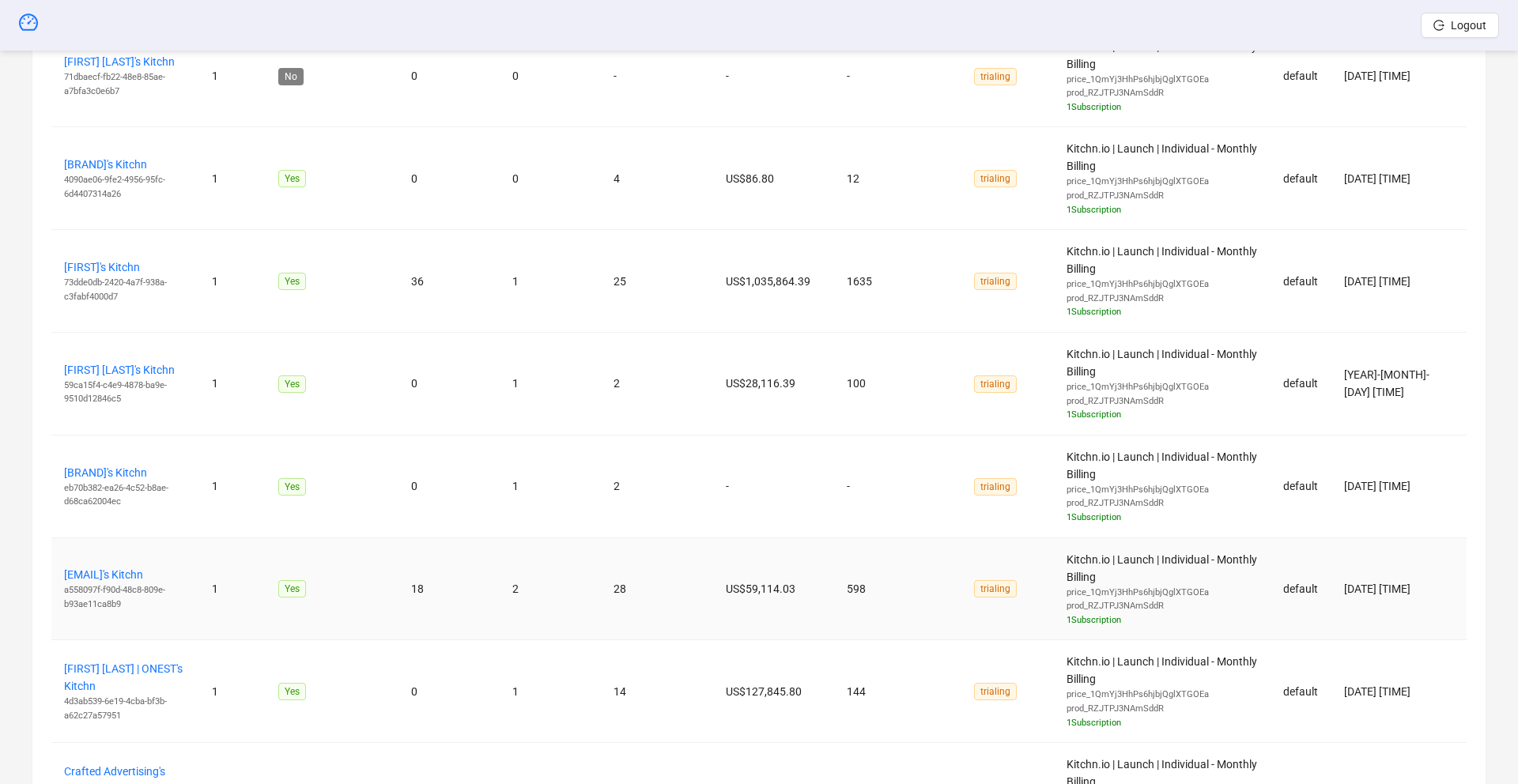 drag, startPoint x: 68, startPoint y: 573, endPoint x: 55, endPoint y: 566, distance: 14.76482 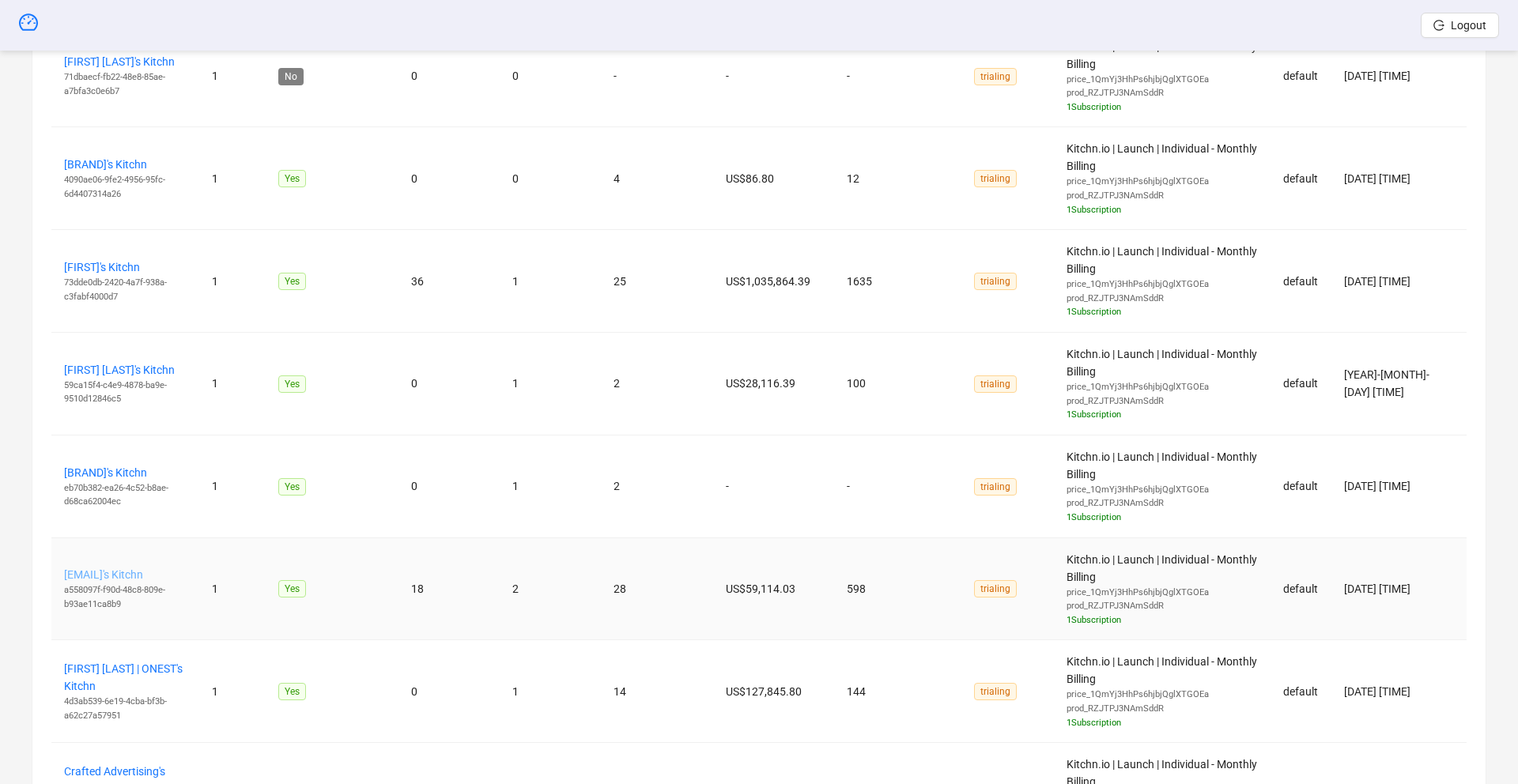 drag, startPoint x: 60, startPoint y: 571, endPoint x: 194, endPoint y: 576, distance: 134.09325 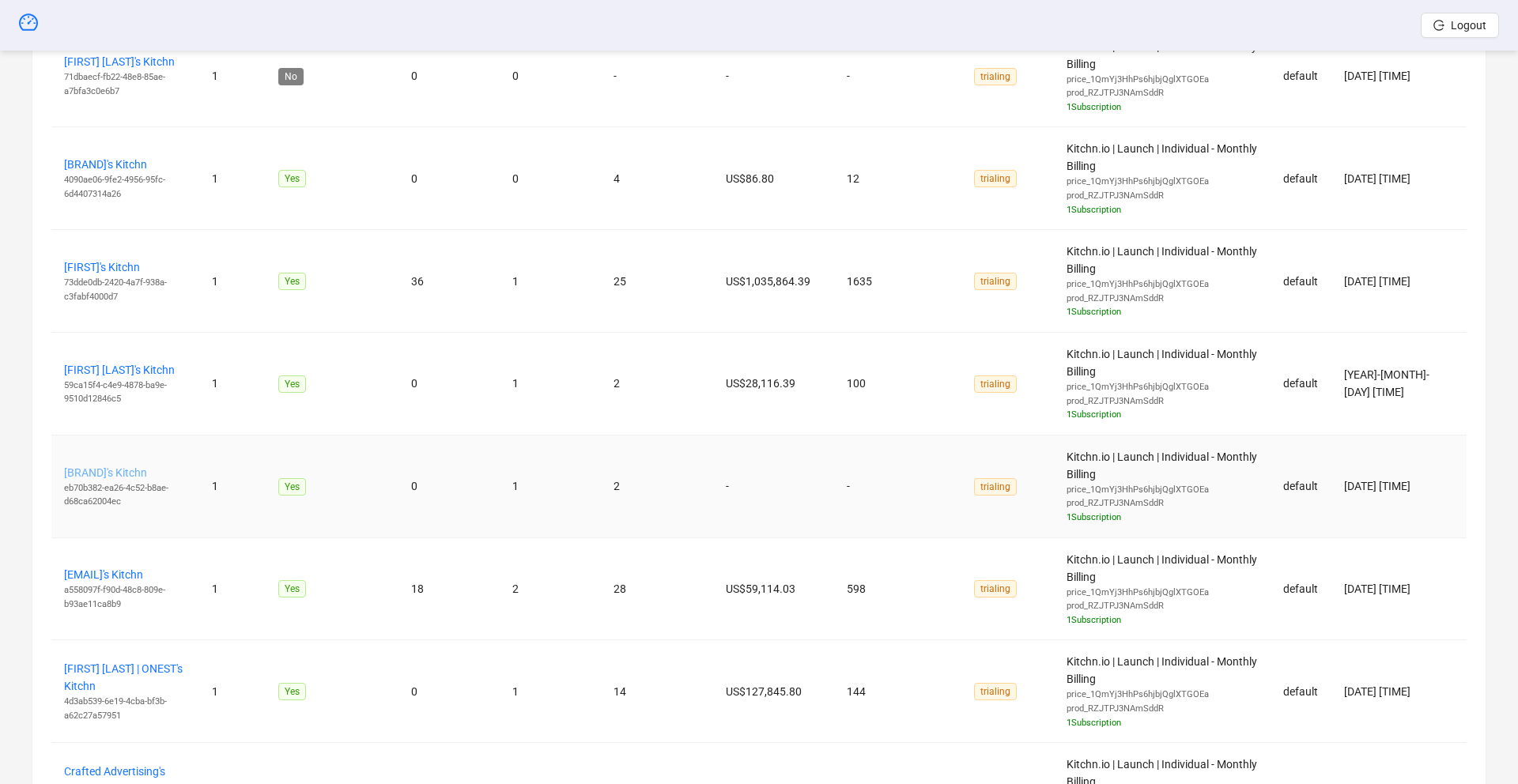 click on "[BRAND]'s Kitchn" at bounding box center (105, 473) 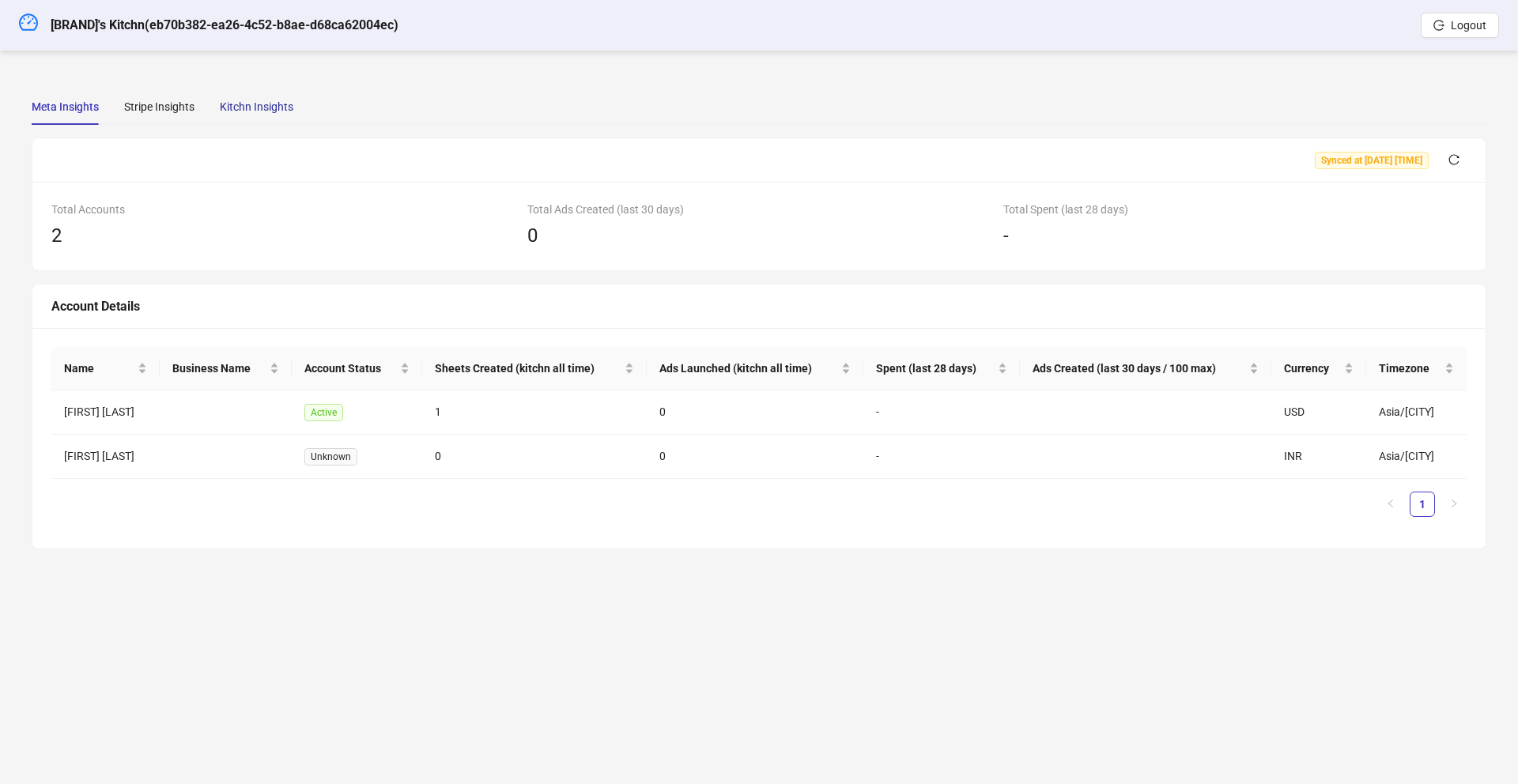 drag, startPoint x: 260, startPoint y: 106, endPoint x: 262, endPoint y: 122, distance: 16.12452 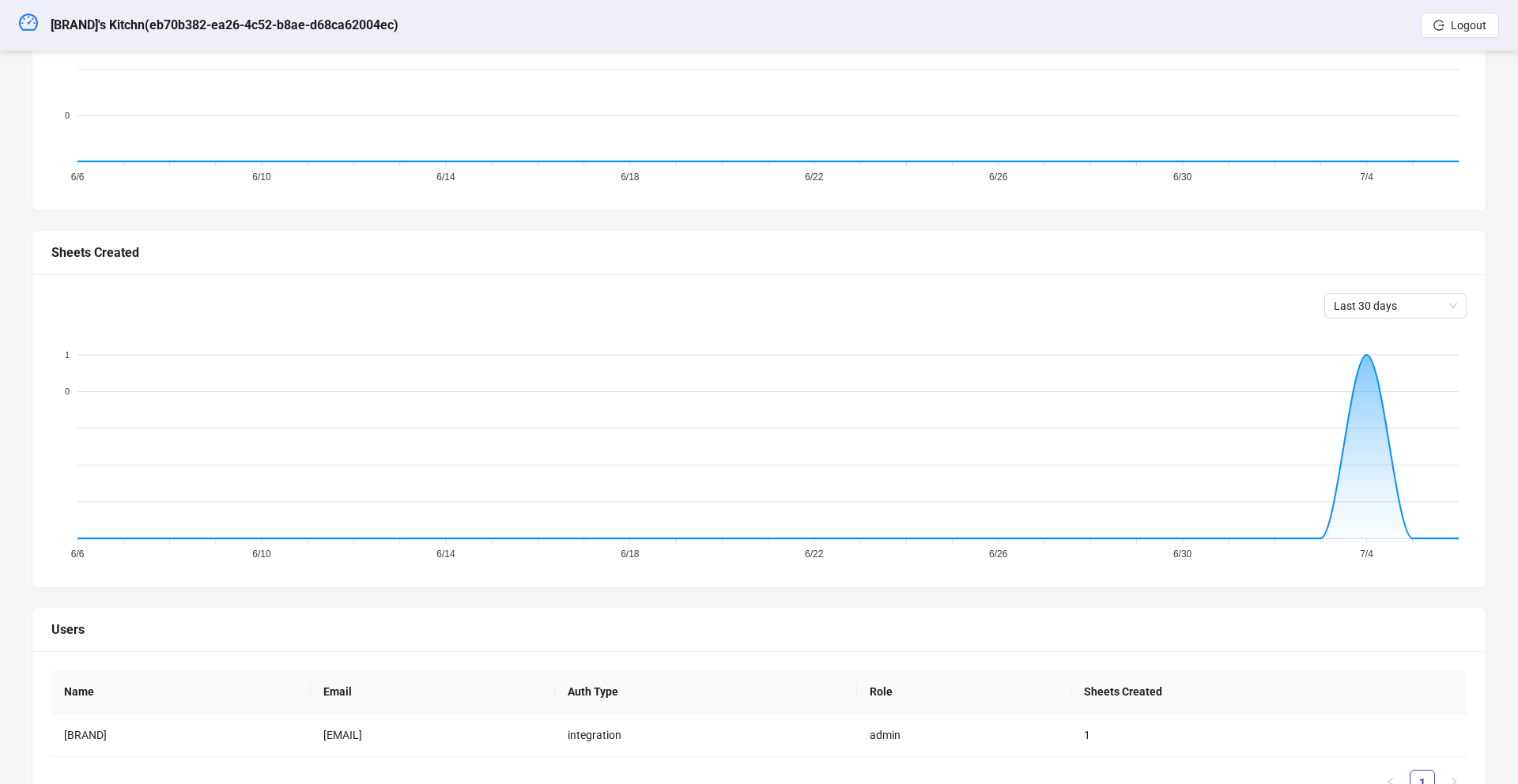 scroll, scrollTop: 366, scrollLeft: 0, axis: vertical 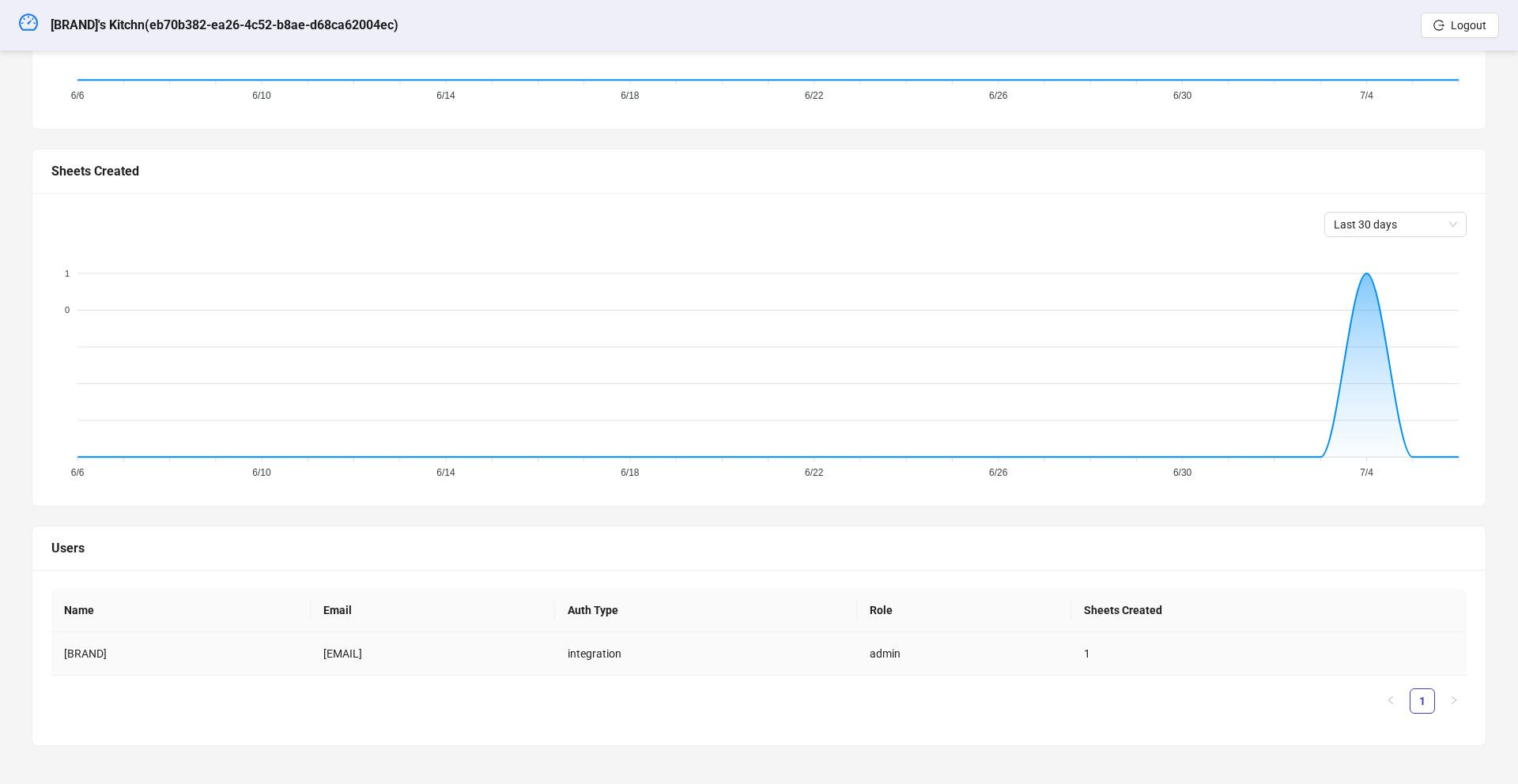 drag, startPoint x: 331, startPoint y: 655, endPoint x: 257, endPoint y: 652, distance: 74.06079 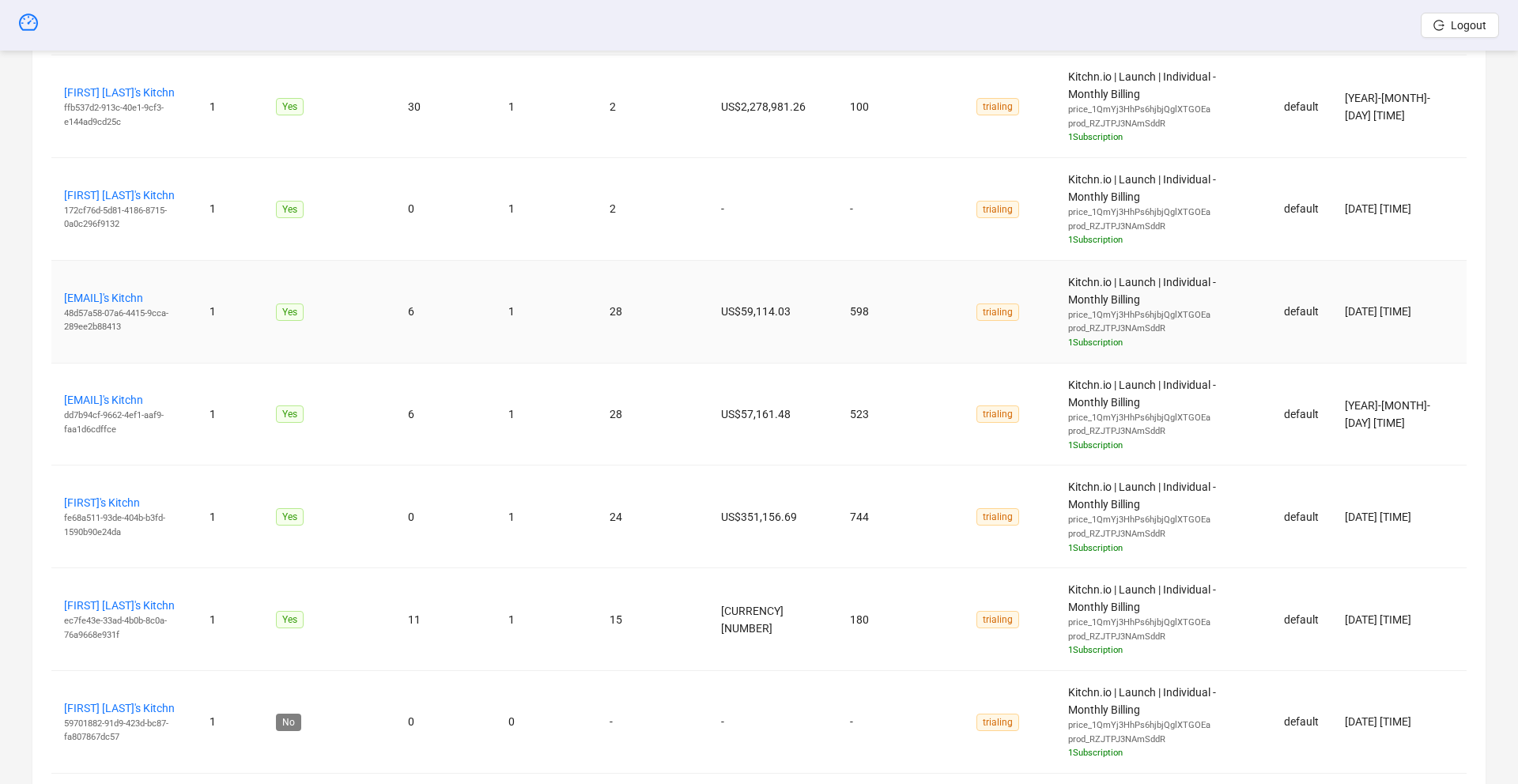 scroll, scrollTop: 1084, scrollLeft: 0, axis: vertical 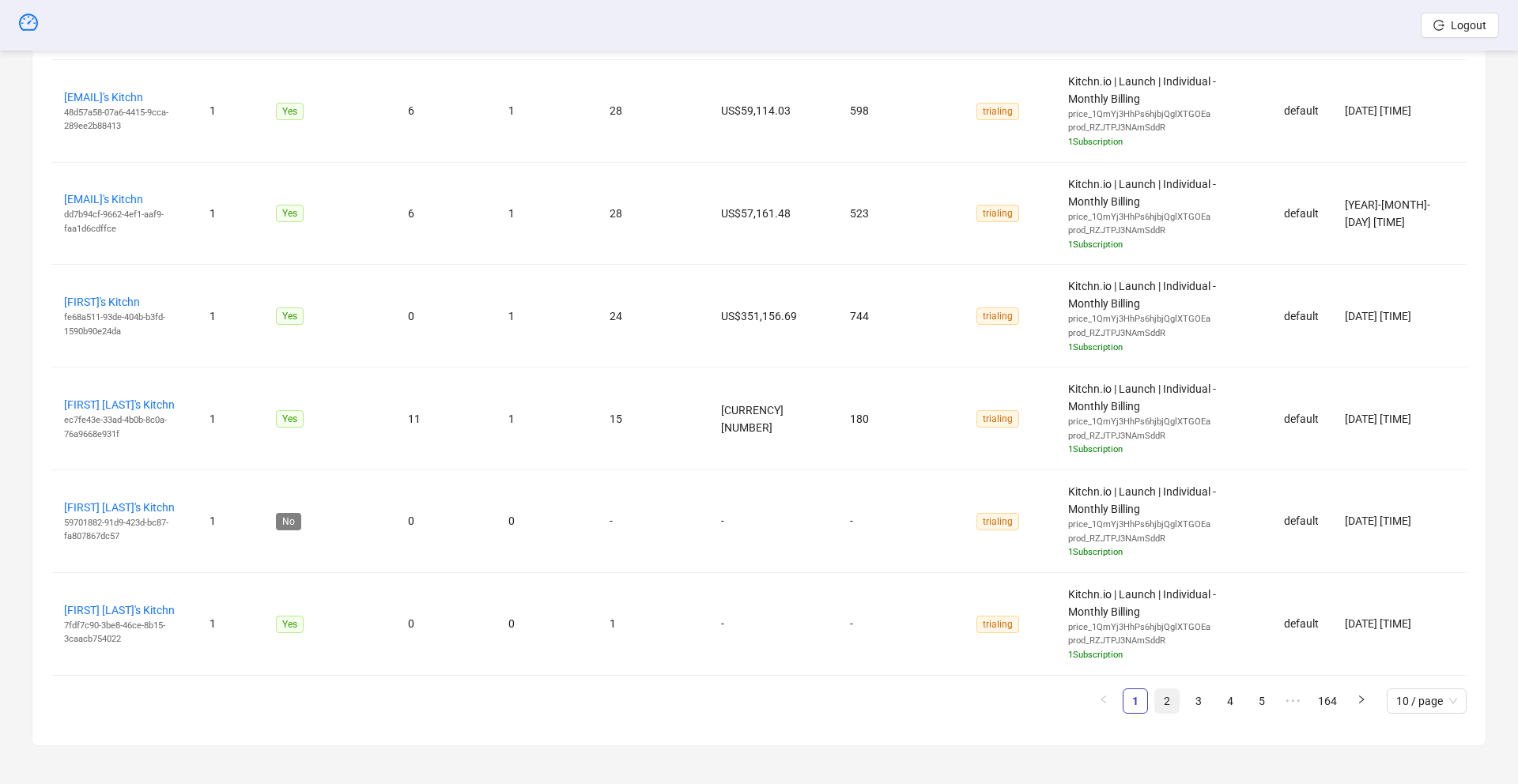 click on "2" at bounding box center [1167, 701] 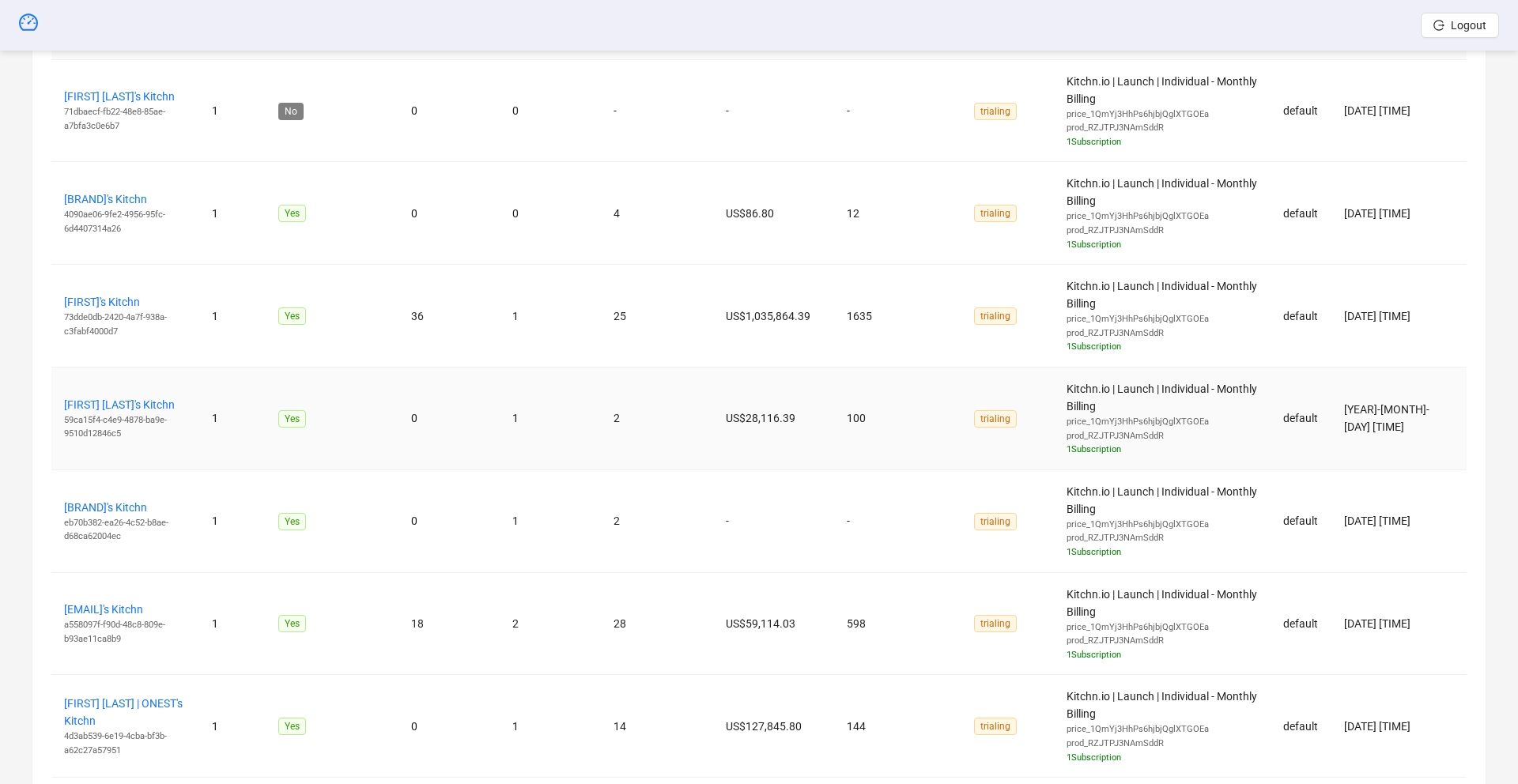scroll, scrollTop: 666, scrollLeft: 0, axis: vertical 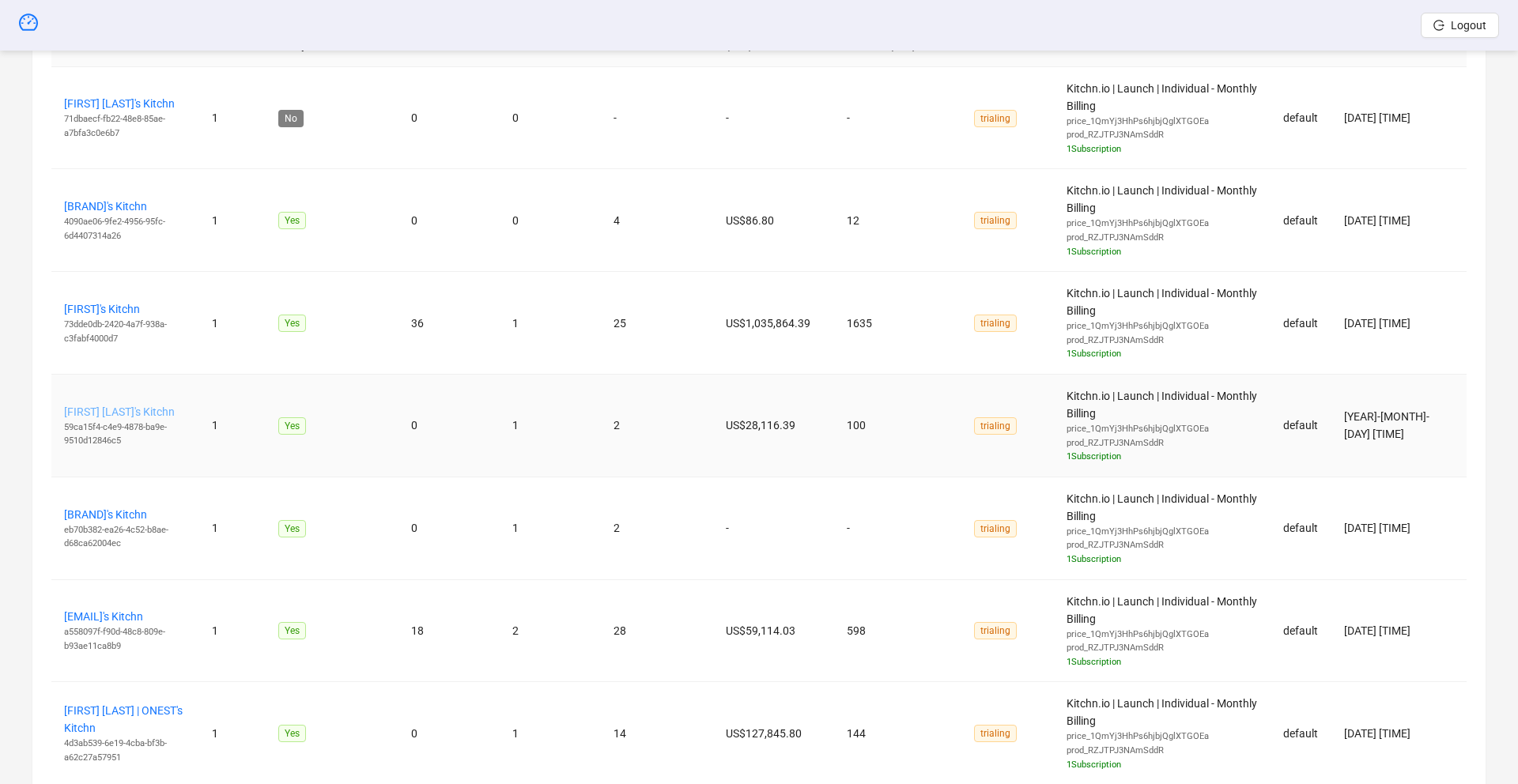 click on "[FIRST] [LAST]'s Kitchn" at bounding box center [119, 412] 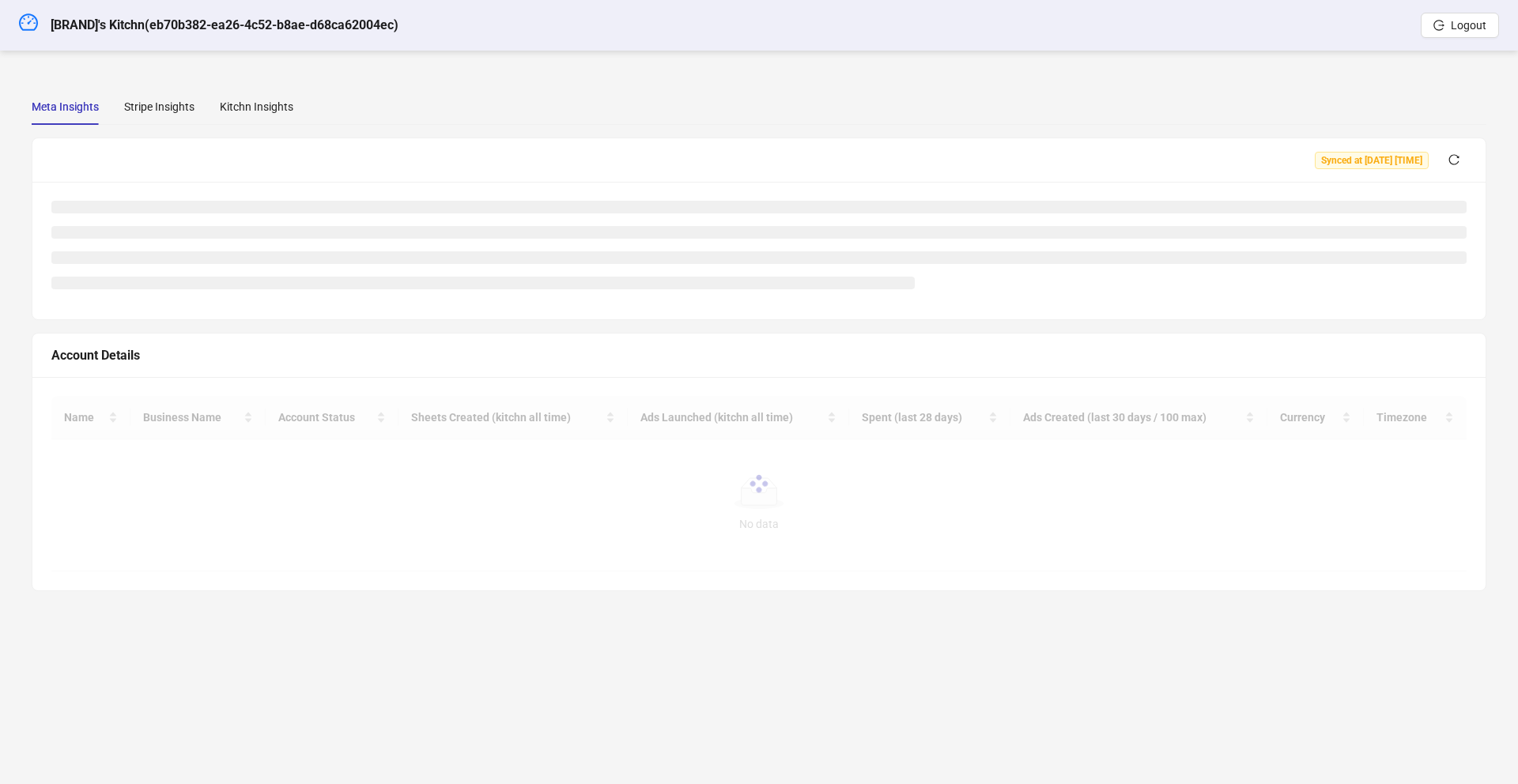 scroll, scrollTop: 0, scrollLeft: 0, axis: both 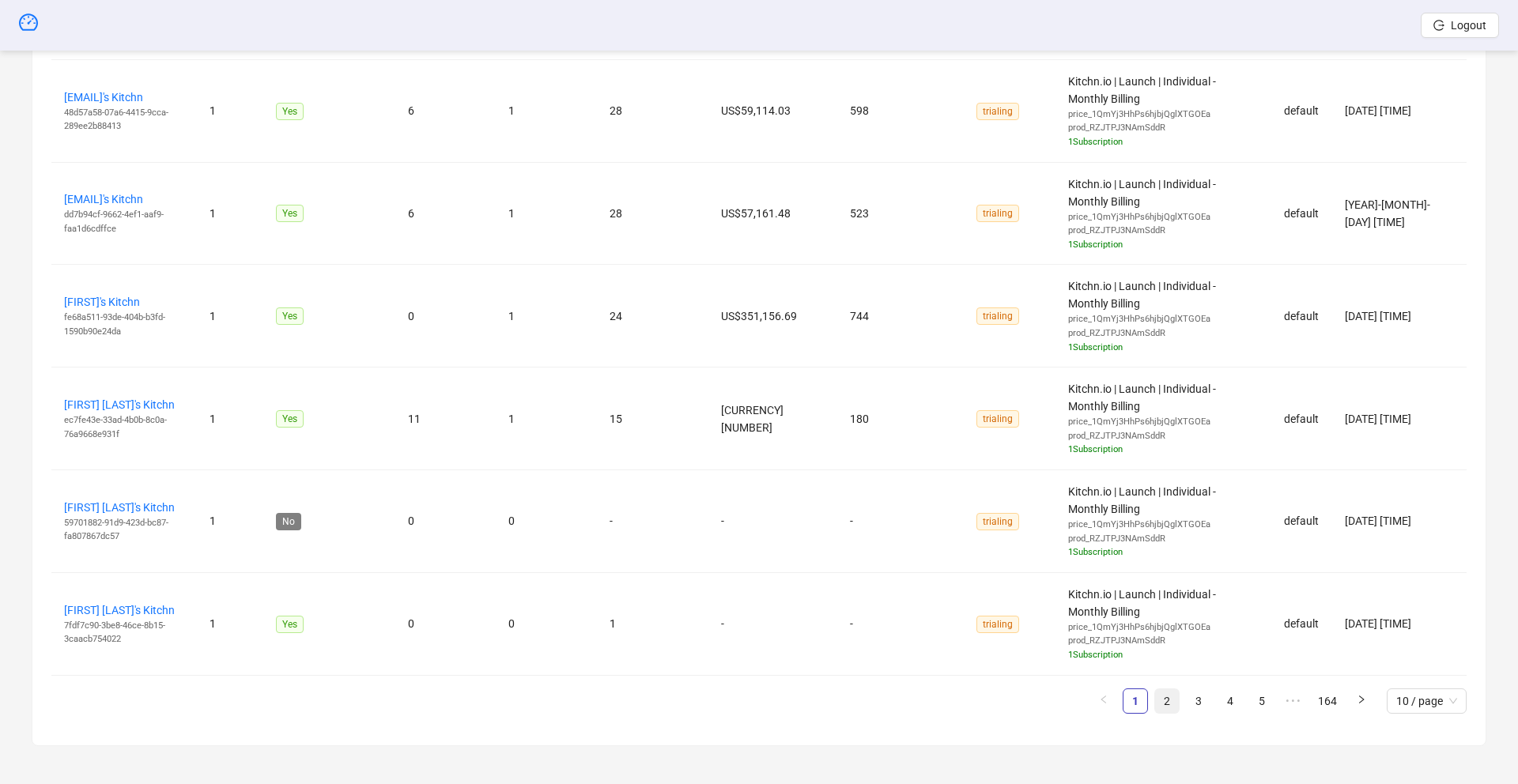 click on "2" at bounding box center [1167, 701] 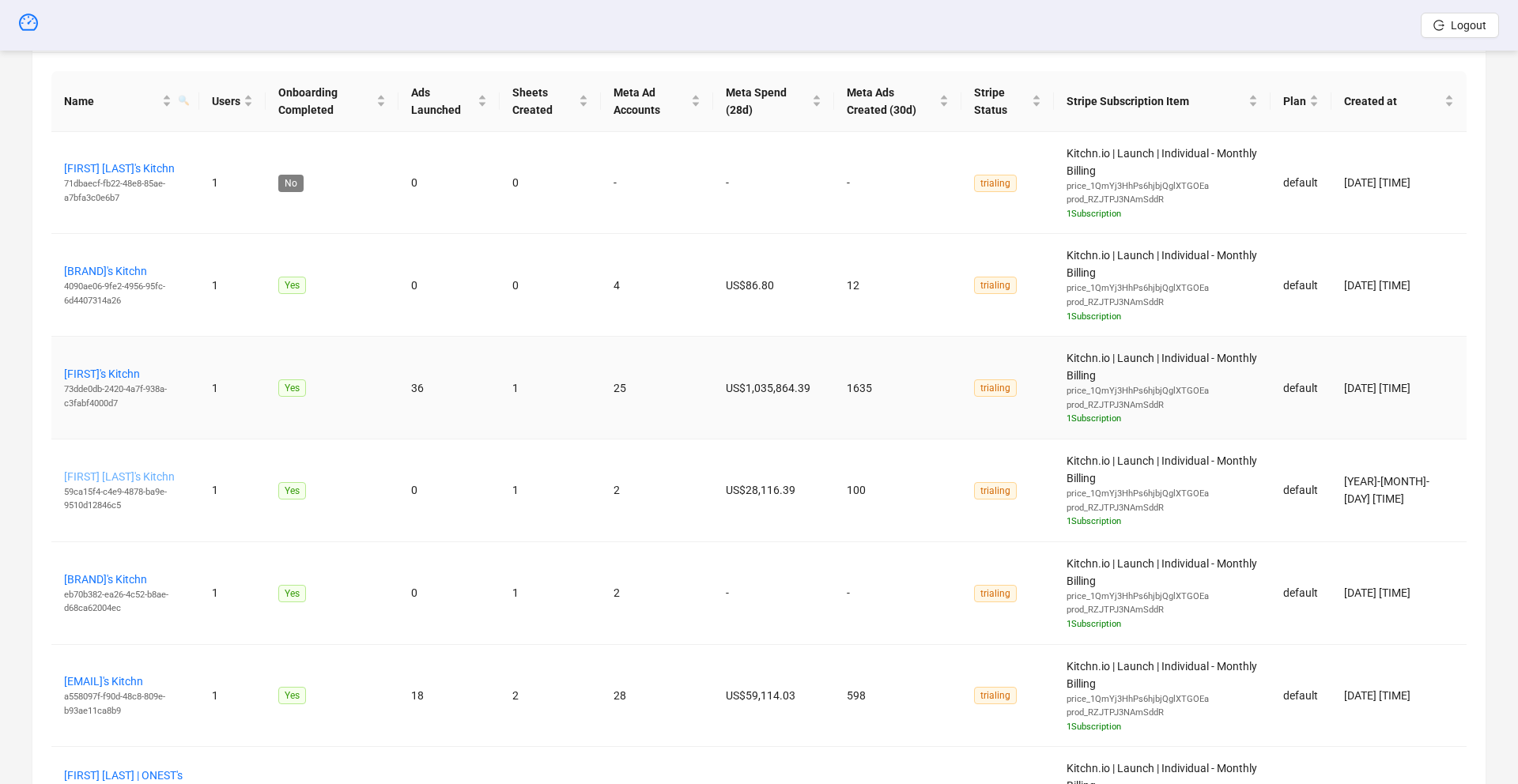 scroll, scrollTop: 602, scrollLeft: 0, axis: vertical 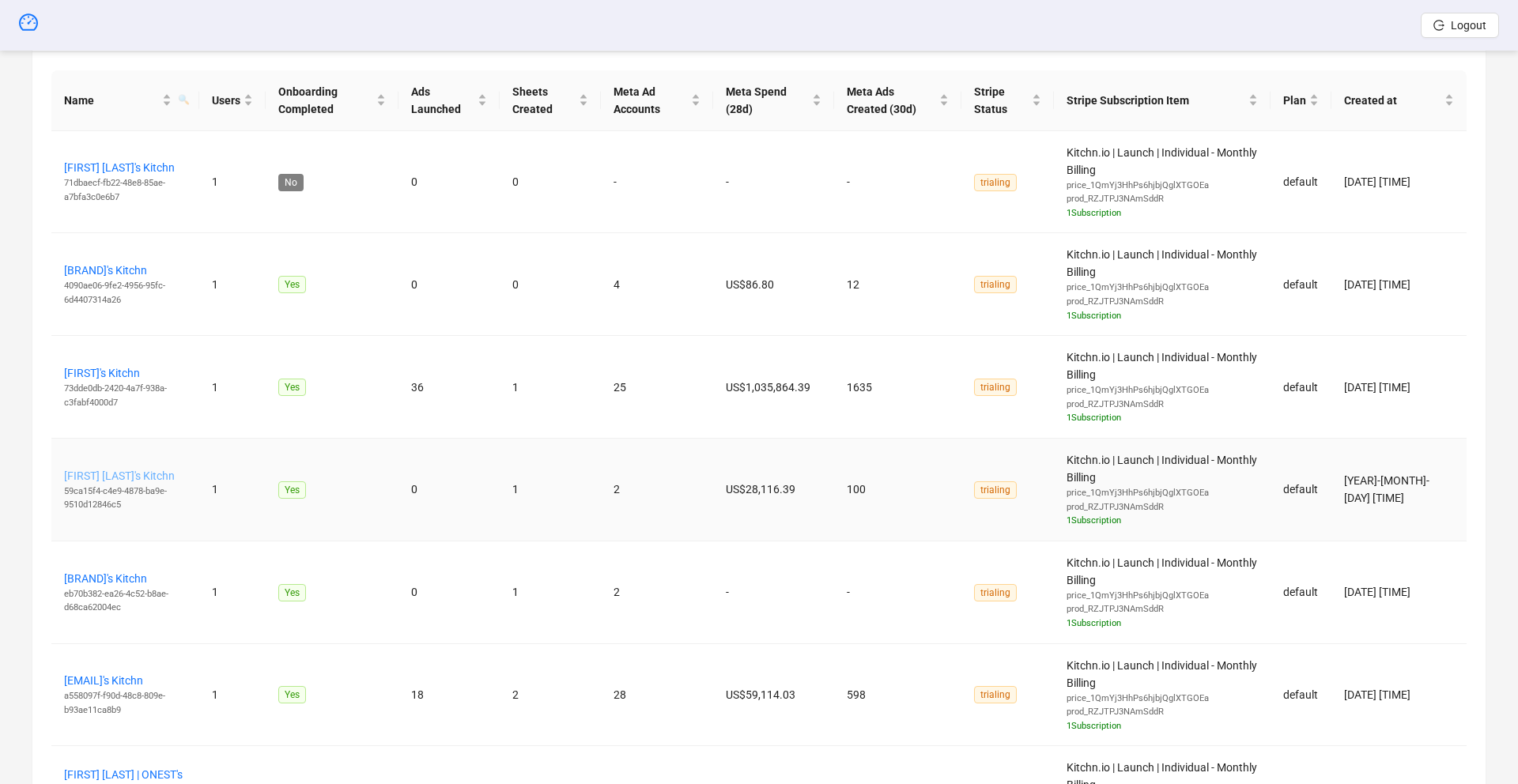 click on "[FIRST] [LAST]'s Kitchn" at bounding box center [119, 476] 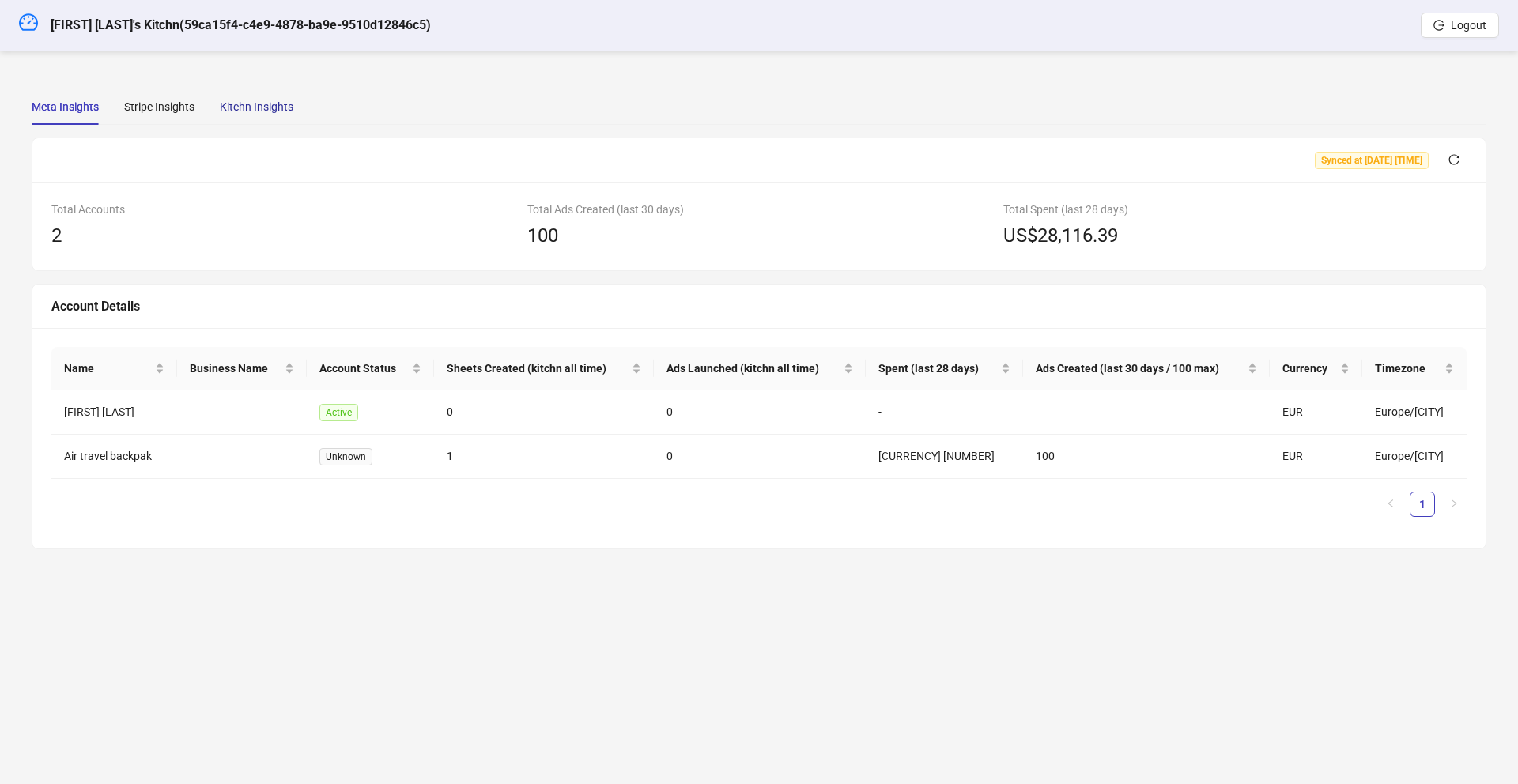 click on "Kitchn Insights" at bounding box center (256, 107) 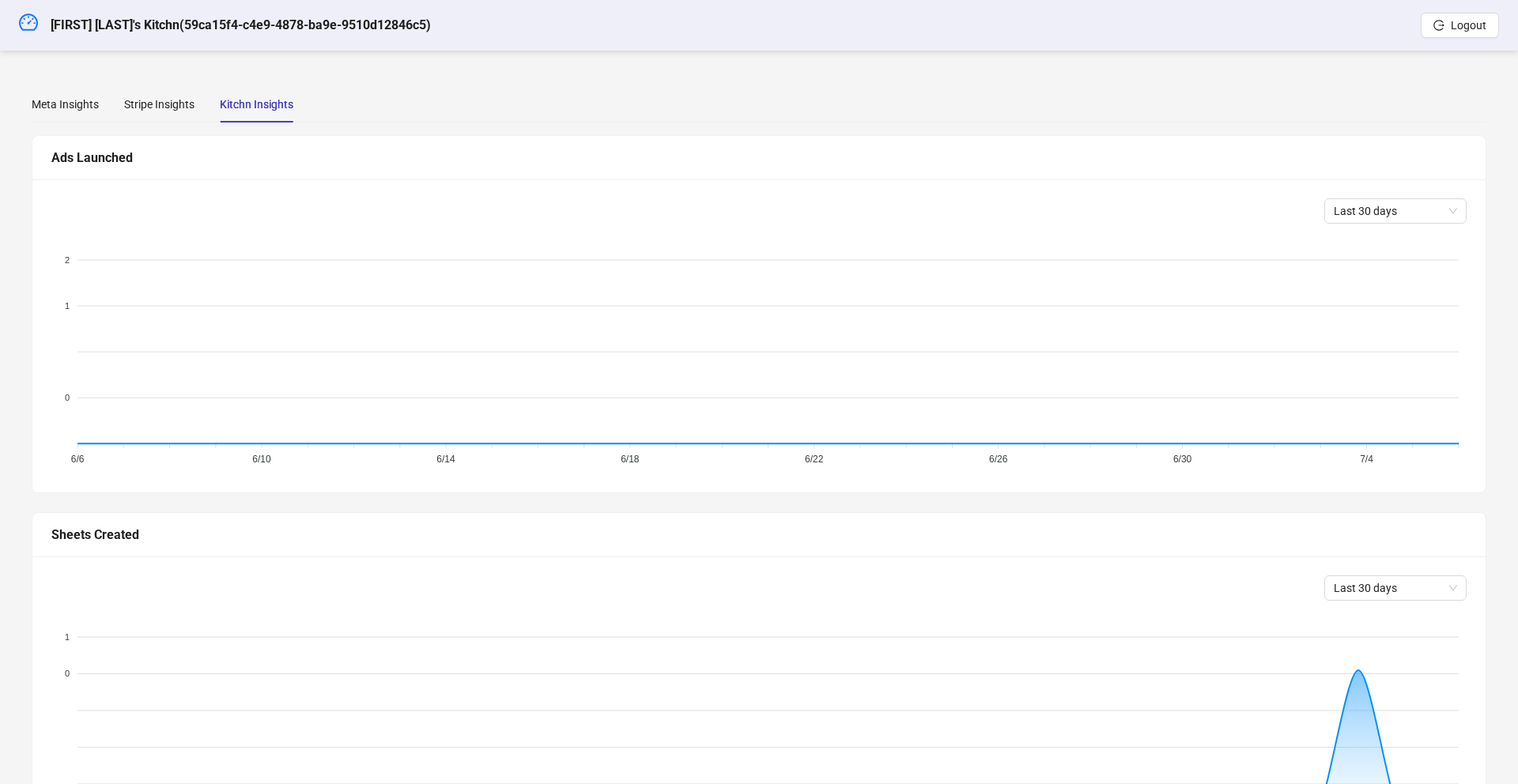scroll, scrollTop: 366, scrollLeft: 0, axis: vertical 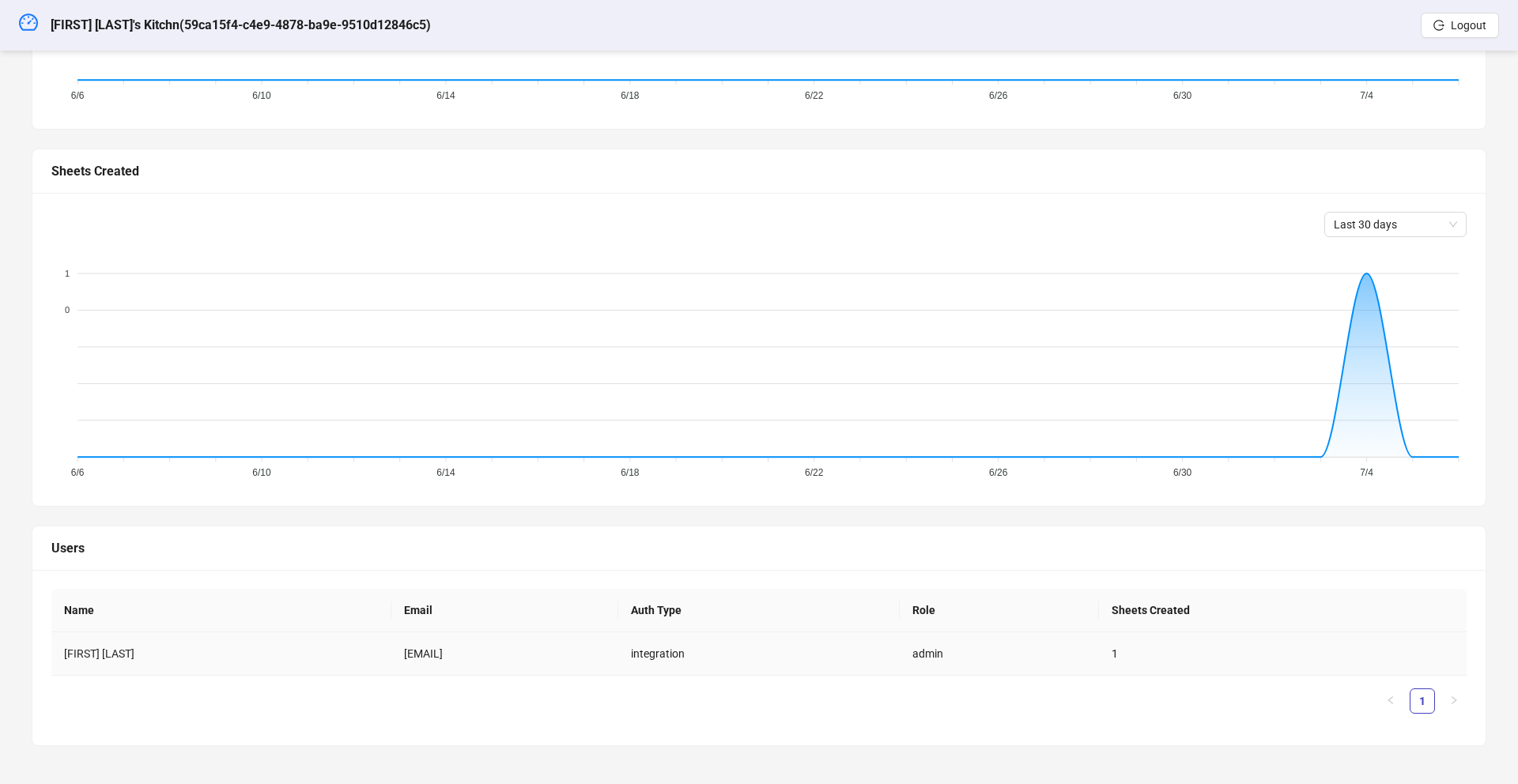 drag, startPoint x: 537, startPoint y: 653, endPoint x: 334, endPoint y: 658, distance: 203.0616 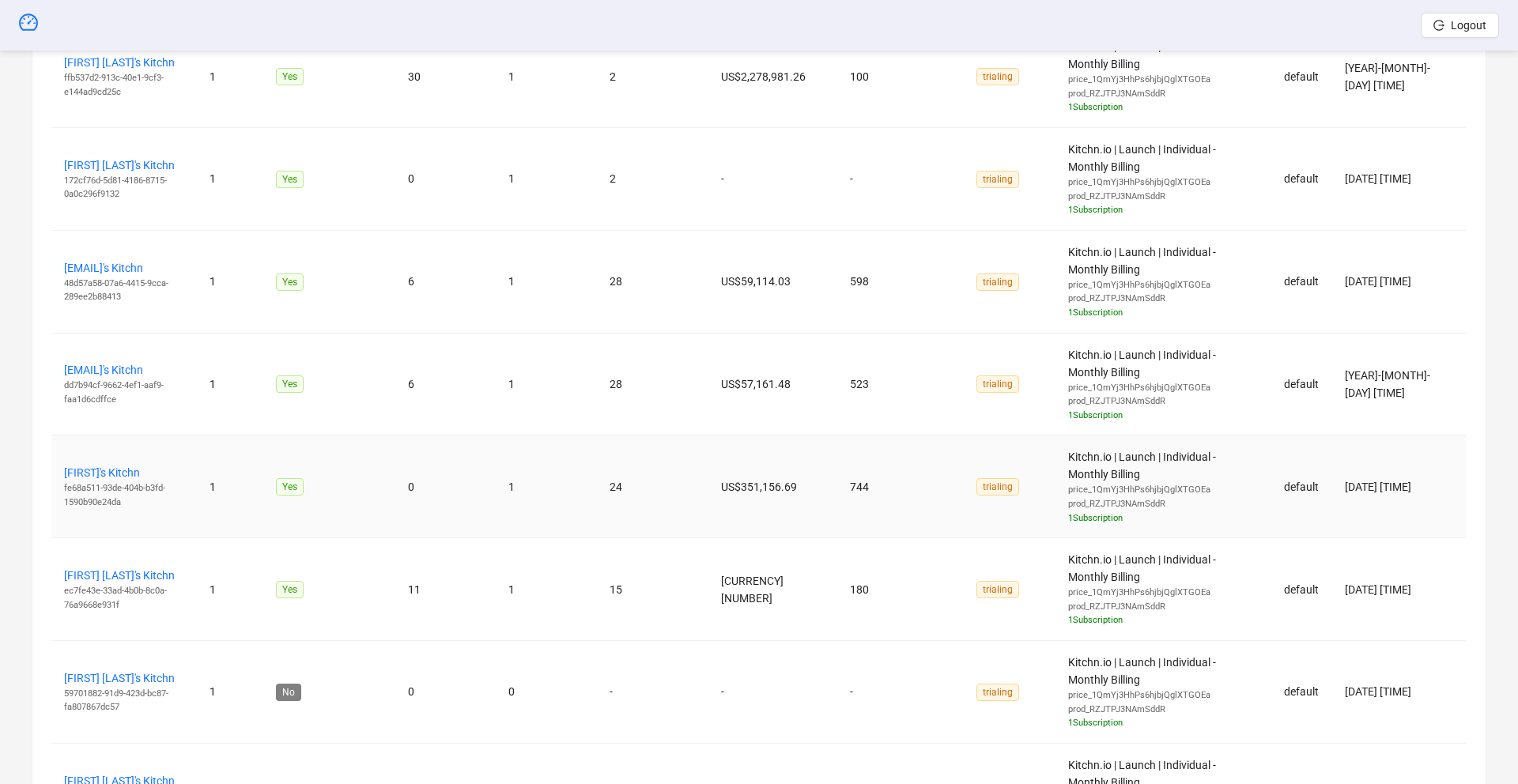 scroll, scrollTop: 1084, scrollLeft: 0, axis: vertical 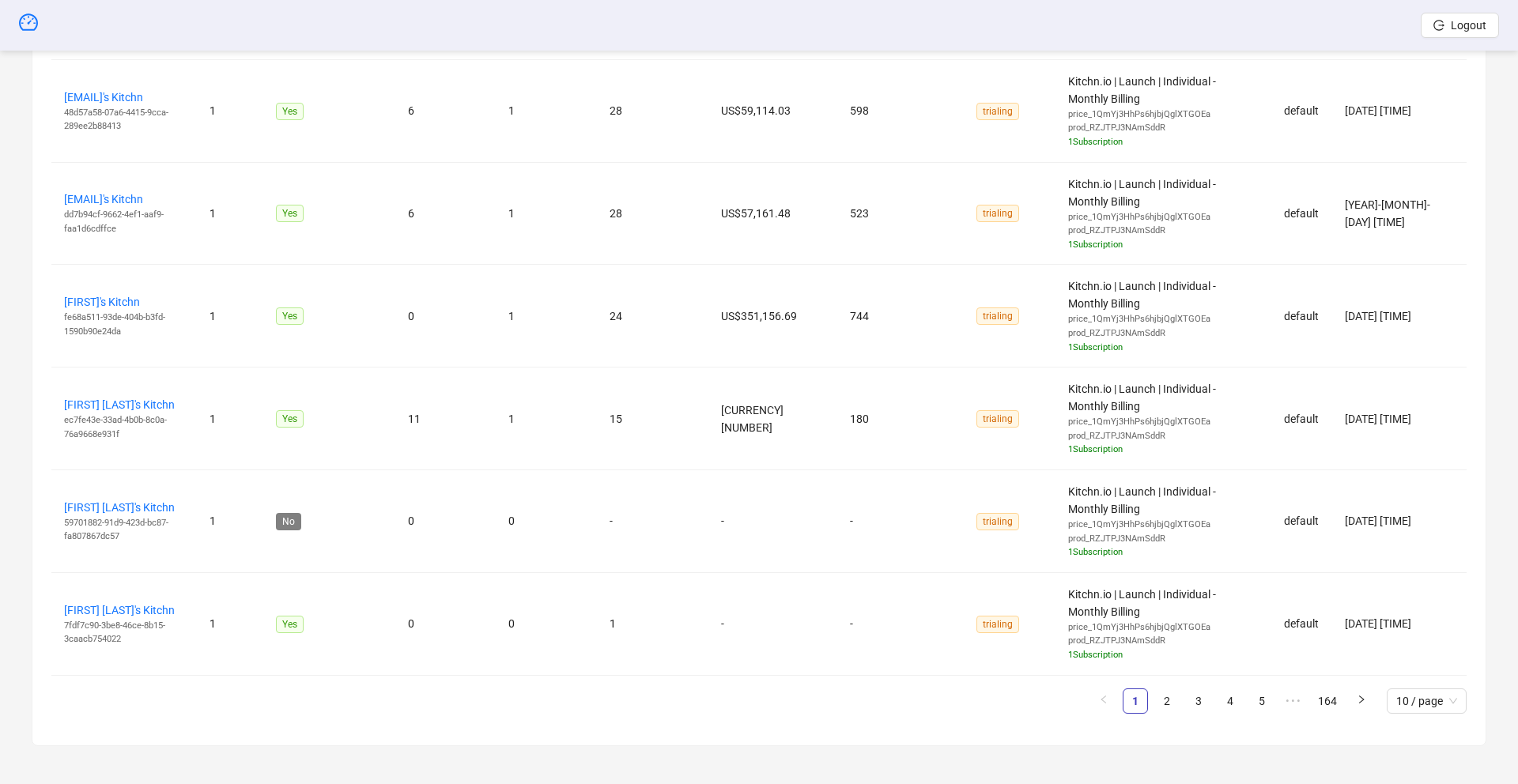 drag, startPoint x: 1169, startPoint y: 707, endPoint x: 986, endPoint y: 676, distance: 185.60711 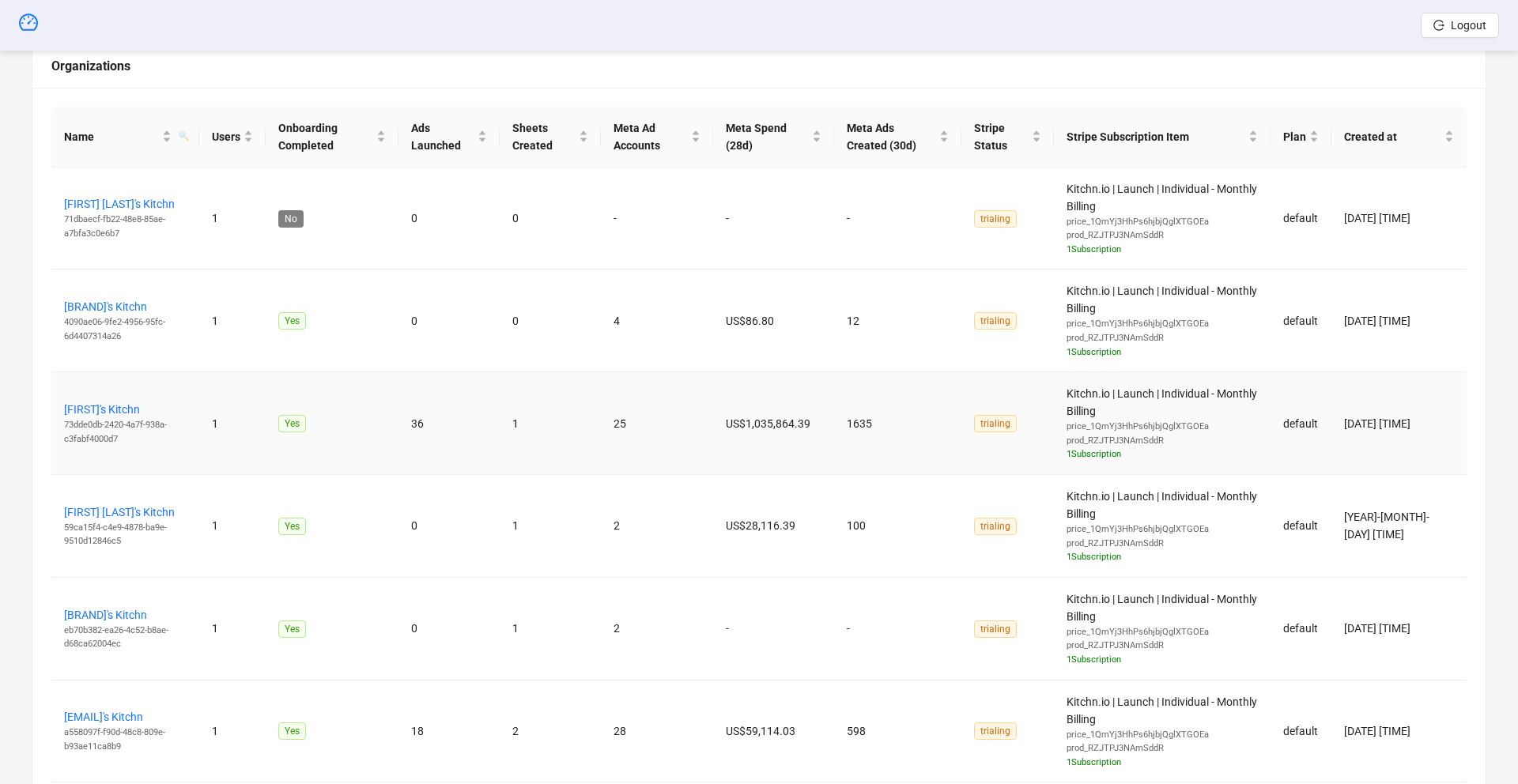 scroll, scrollTop: 588, scrollLeft: 0, axis: vertical 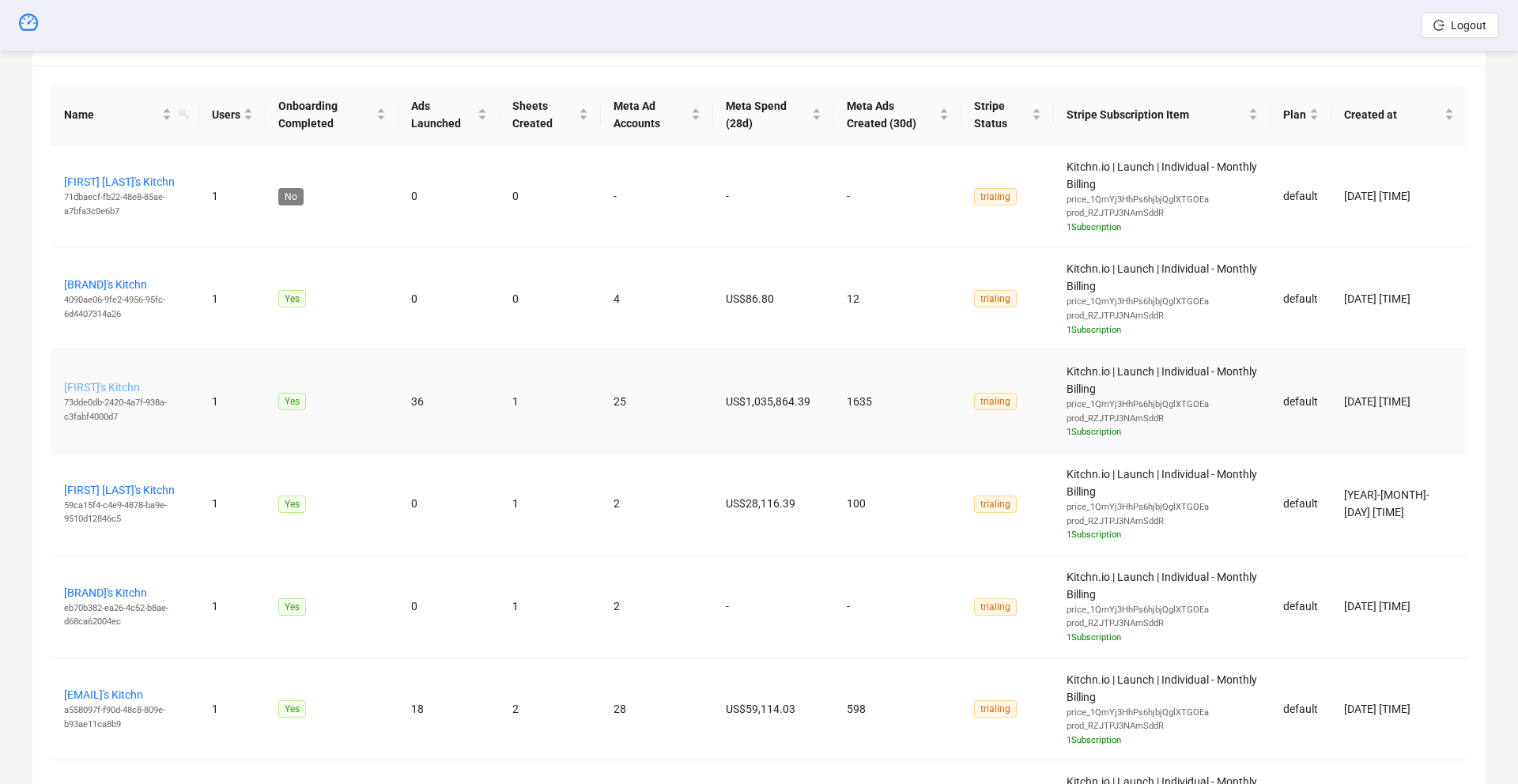 click on "[FIRST]'s Kitchn" at bounding box center (102, 387) 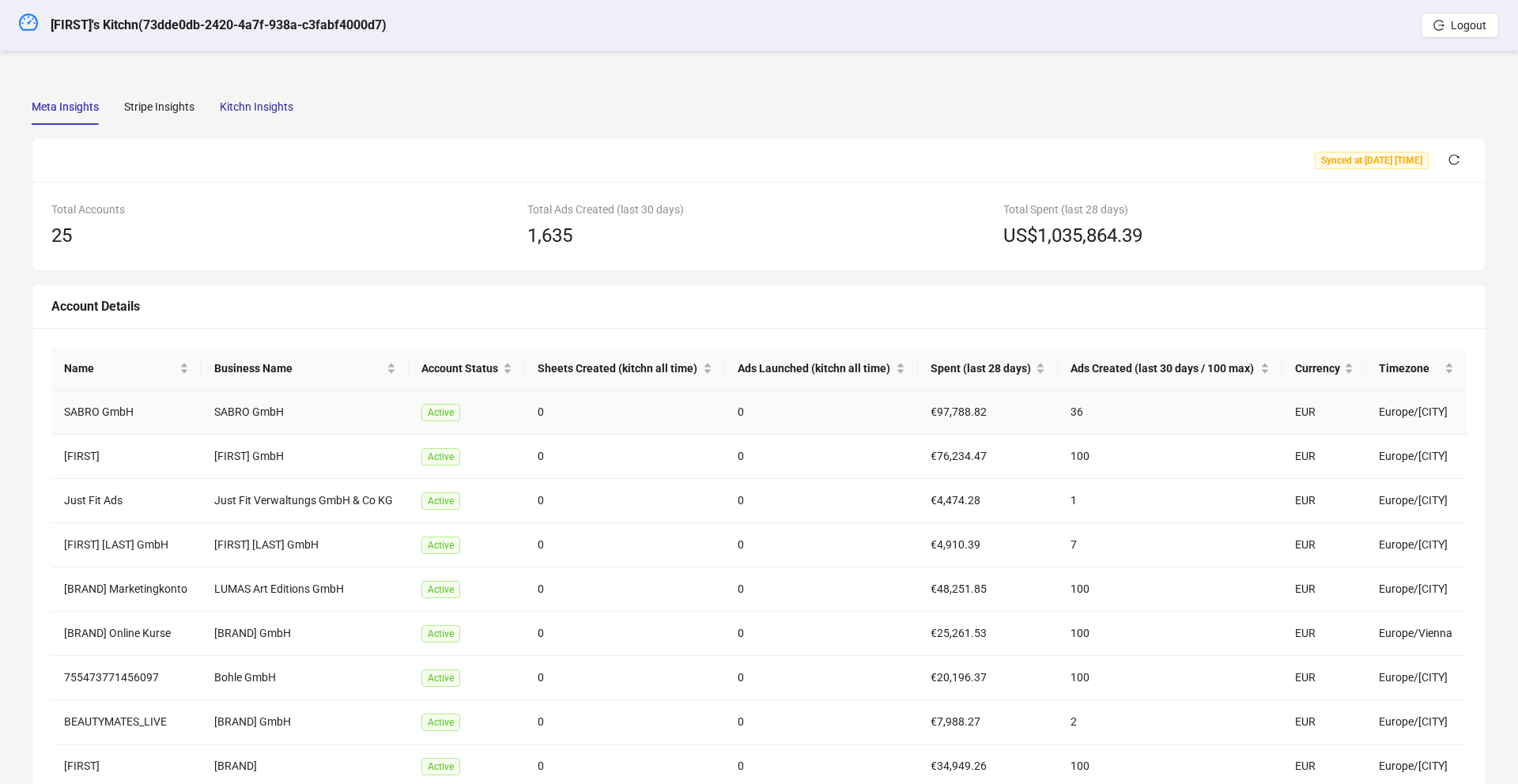 drag, startPoint x: 251, startPoint y: 108, endPoint x: 251, endPoint y: 128, distance: 20 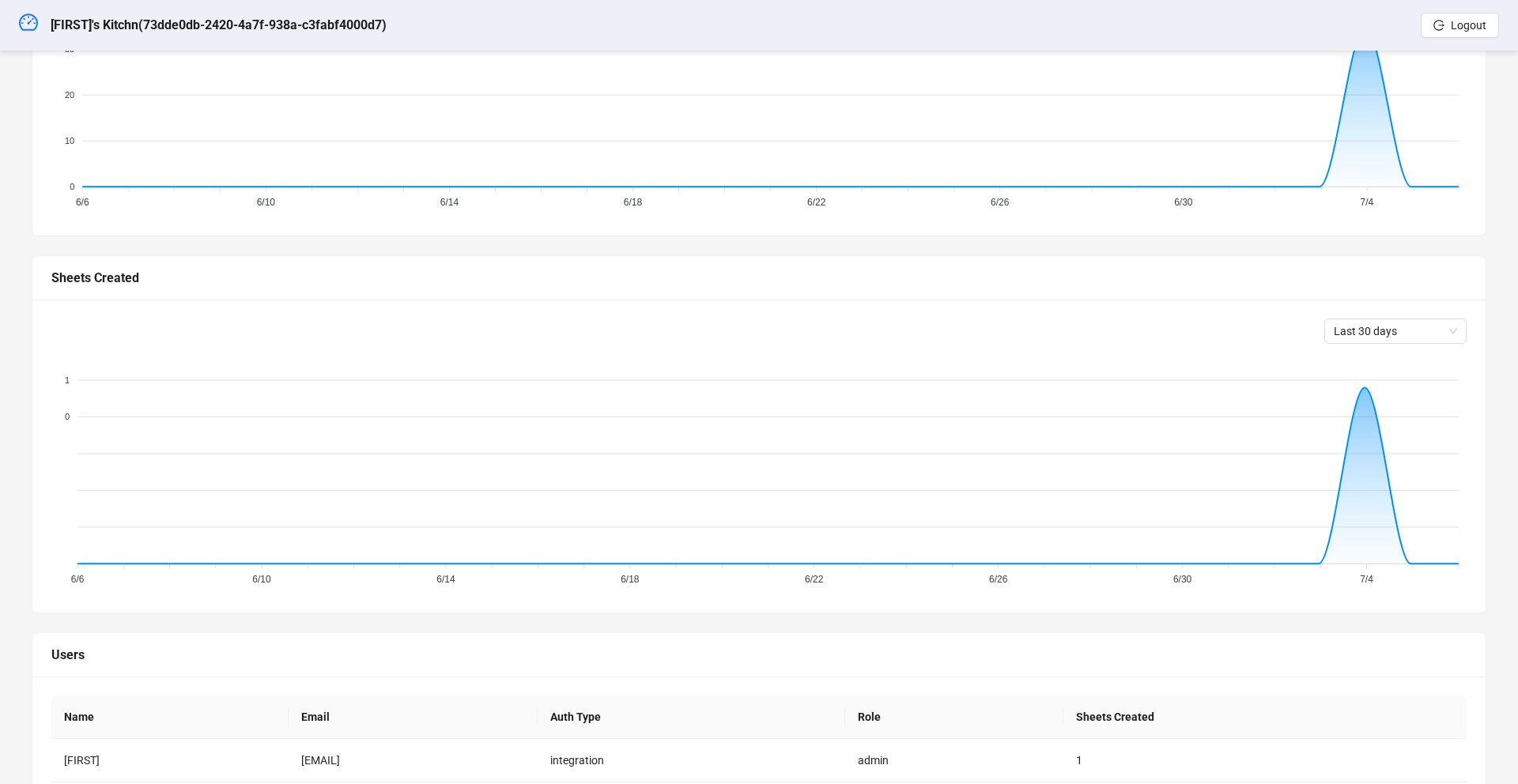 scroll, scrollTop: 366, scrollLeft: 0, axis: vertical 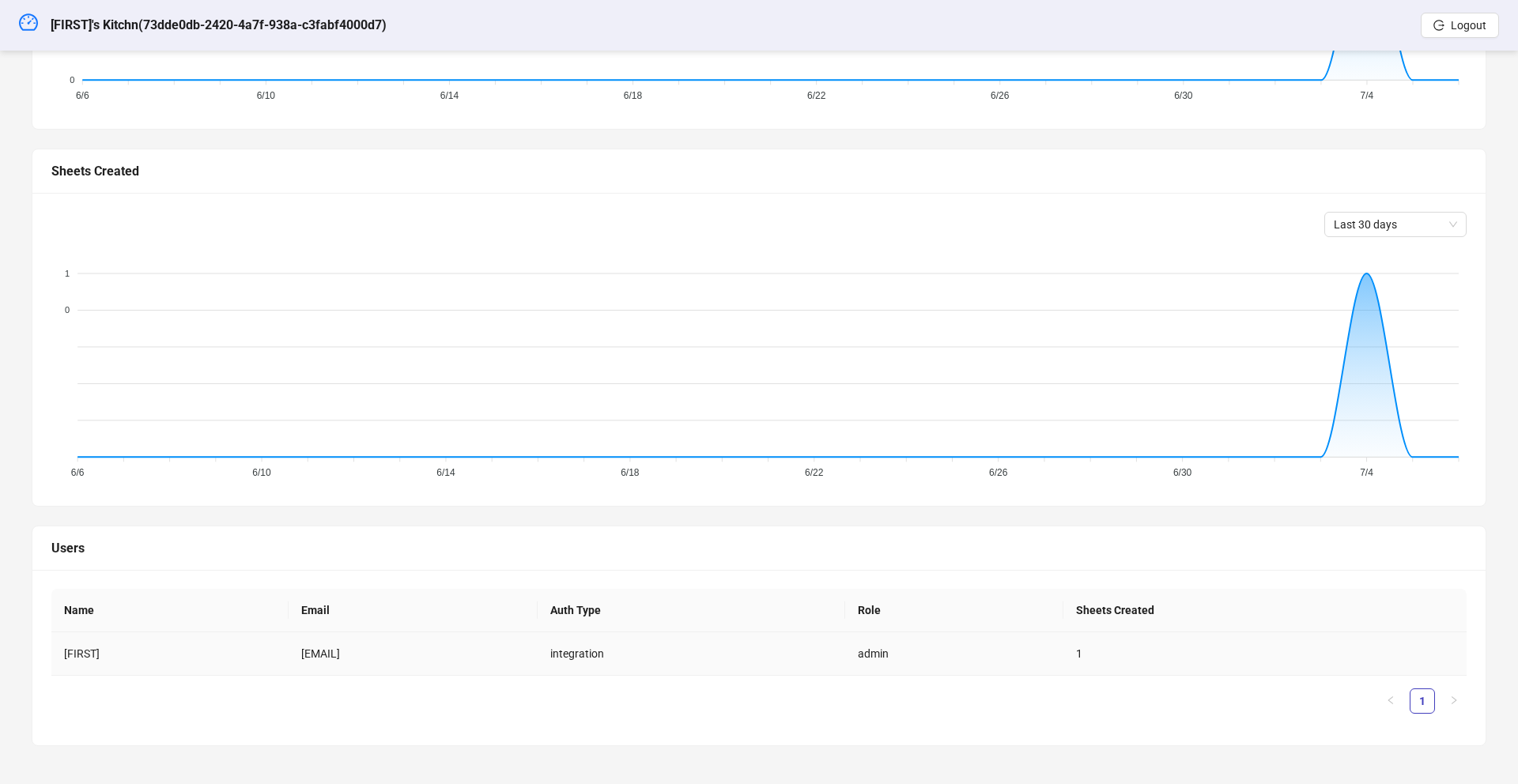 drag, startPoint x: 443, startPoint y: 658, endPoint x: 277, endPoint y: 656, distance: 166.01205 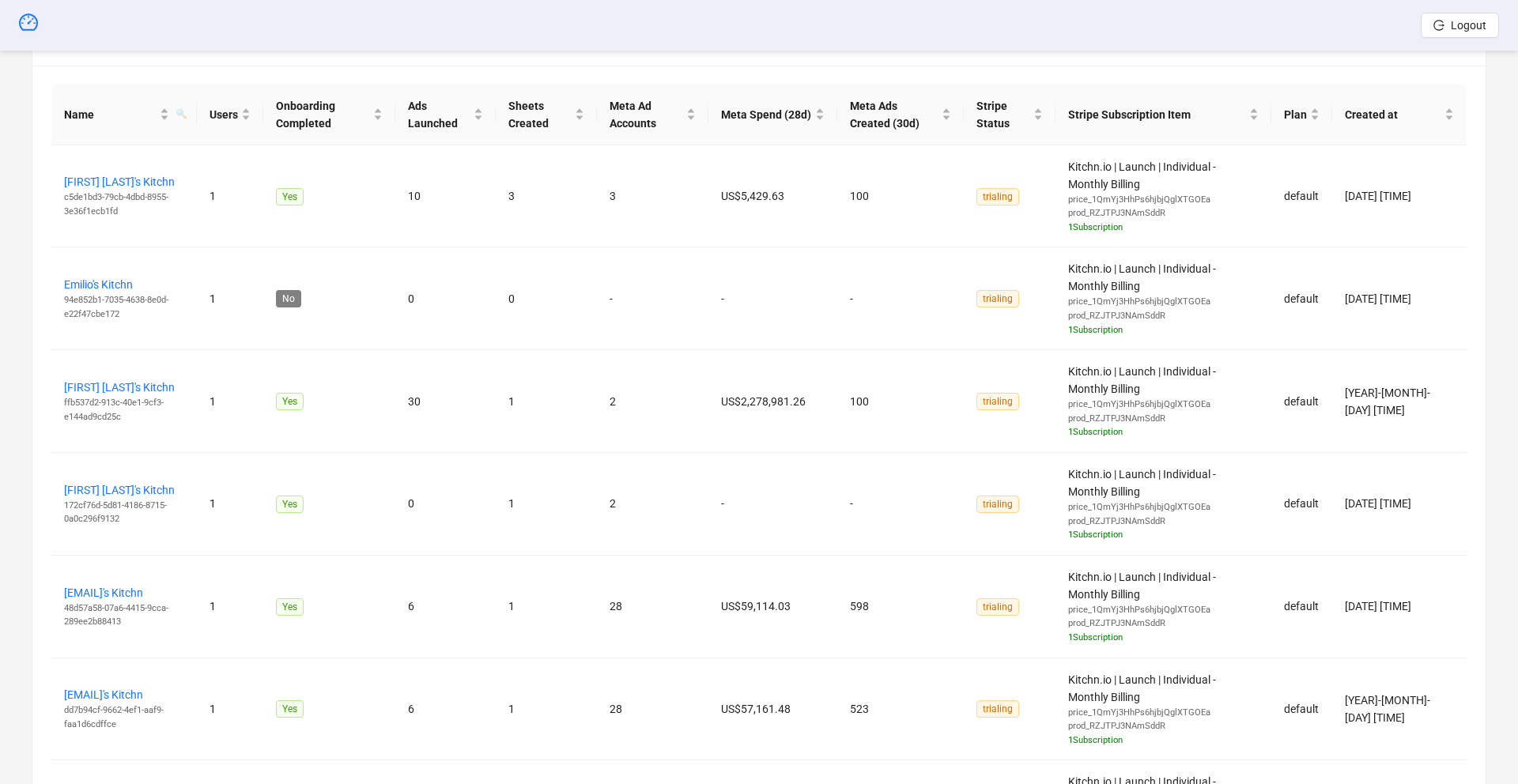 scroll, scrollTop: 1084, scrollLeft: 0, axis: vertical 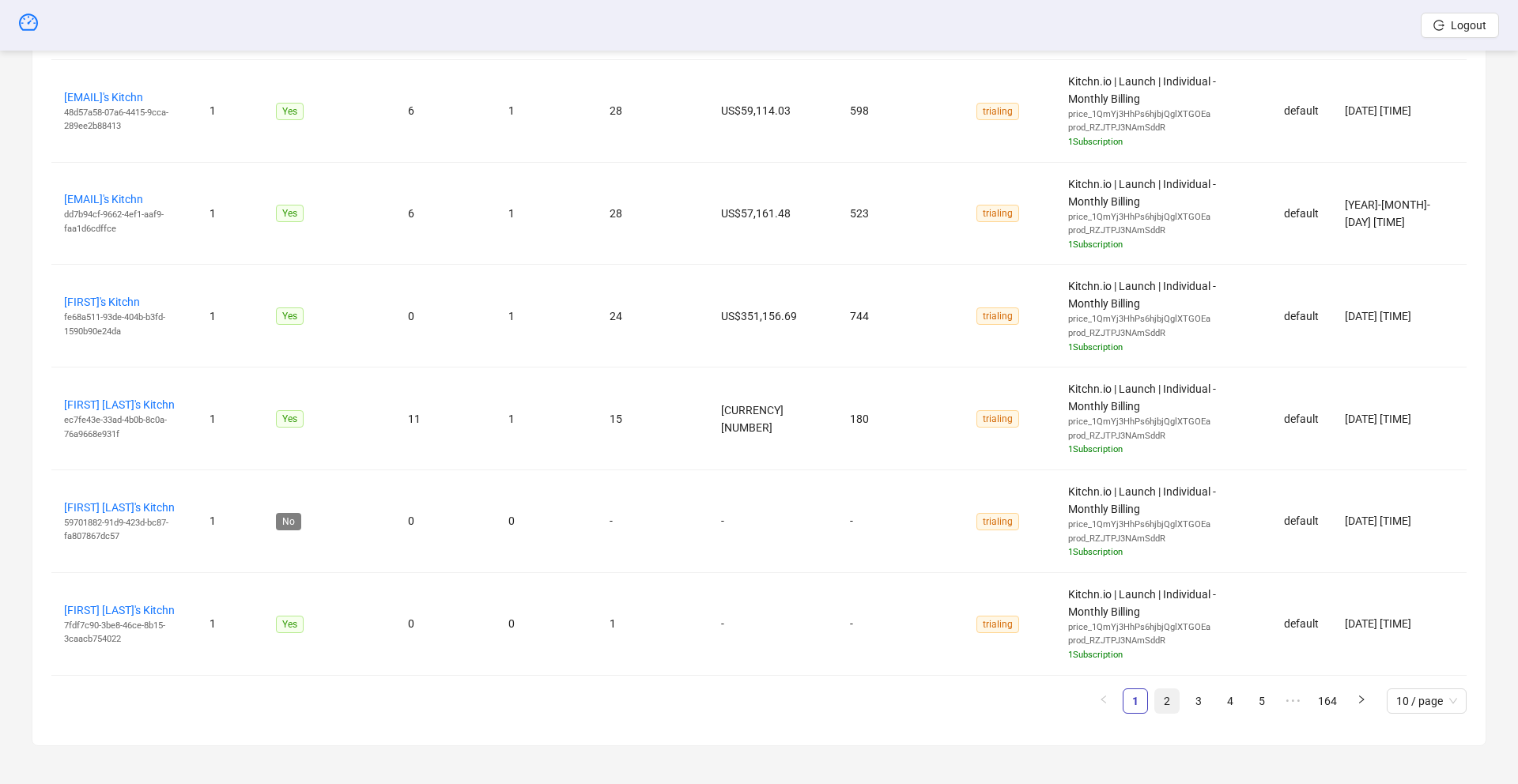 click on "2" at bounding box center [1167, 701] 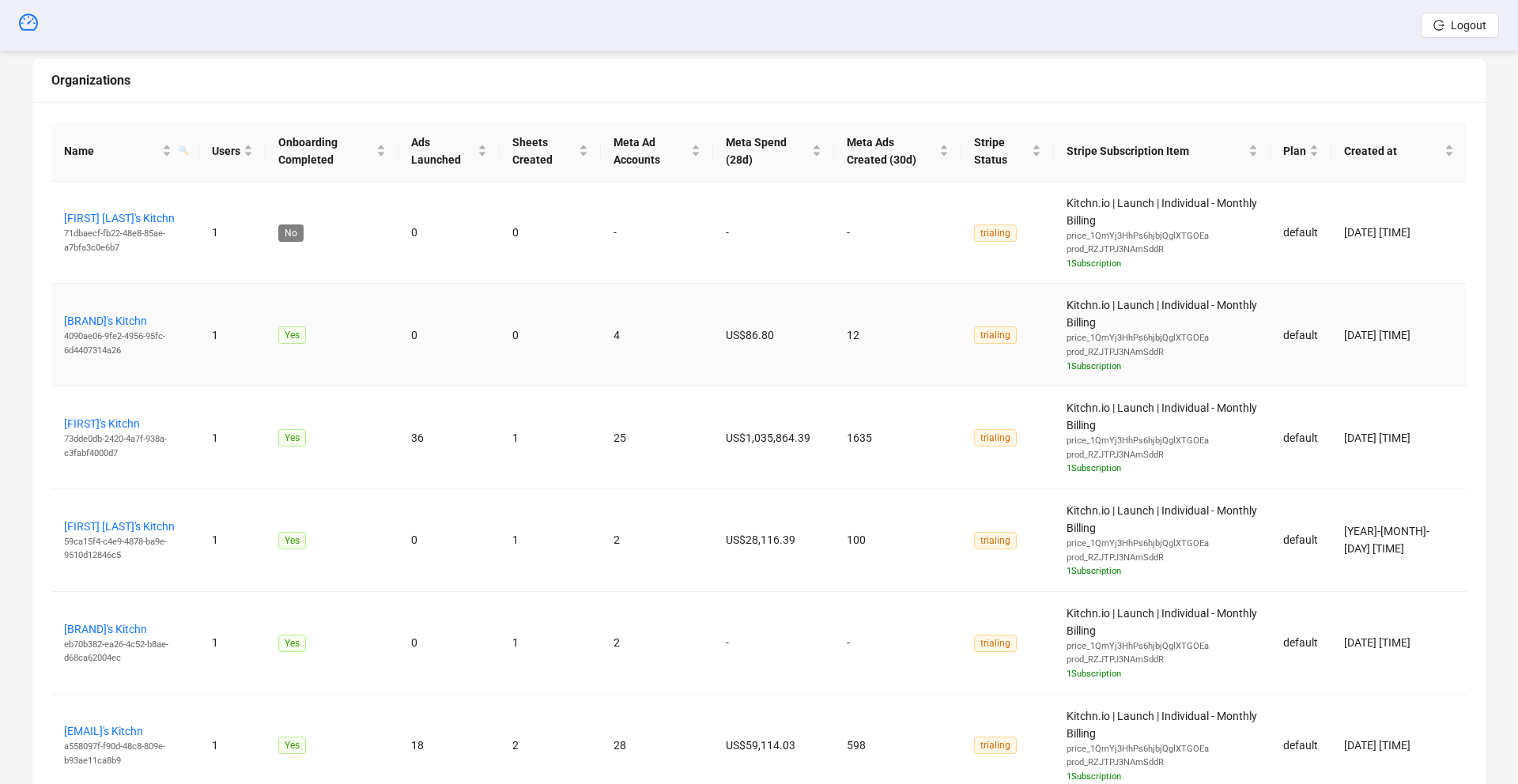 scroll, scrollTop: 543, scrollLeft: 0, axis: vertical 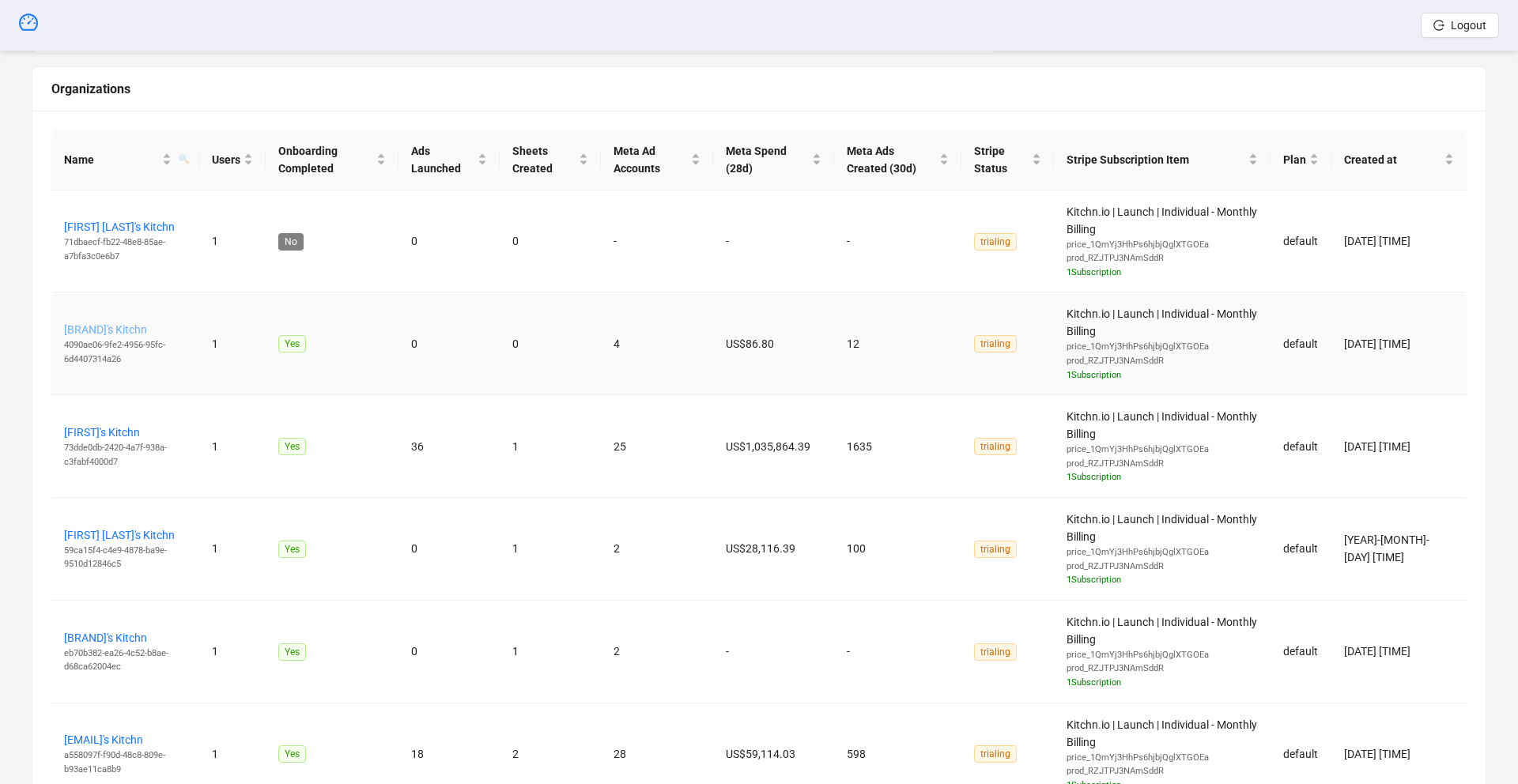 click on "[BRAND]'s Kitchn" at bounding box center [105, 330] 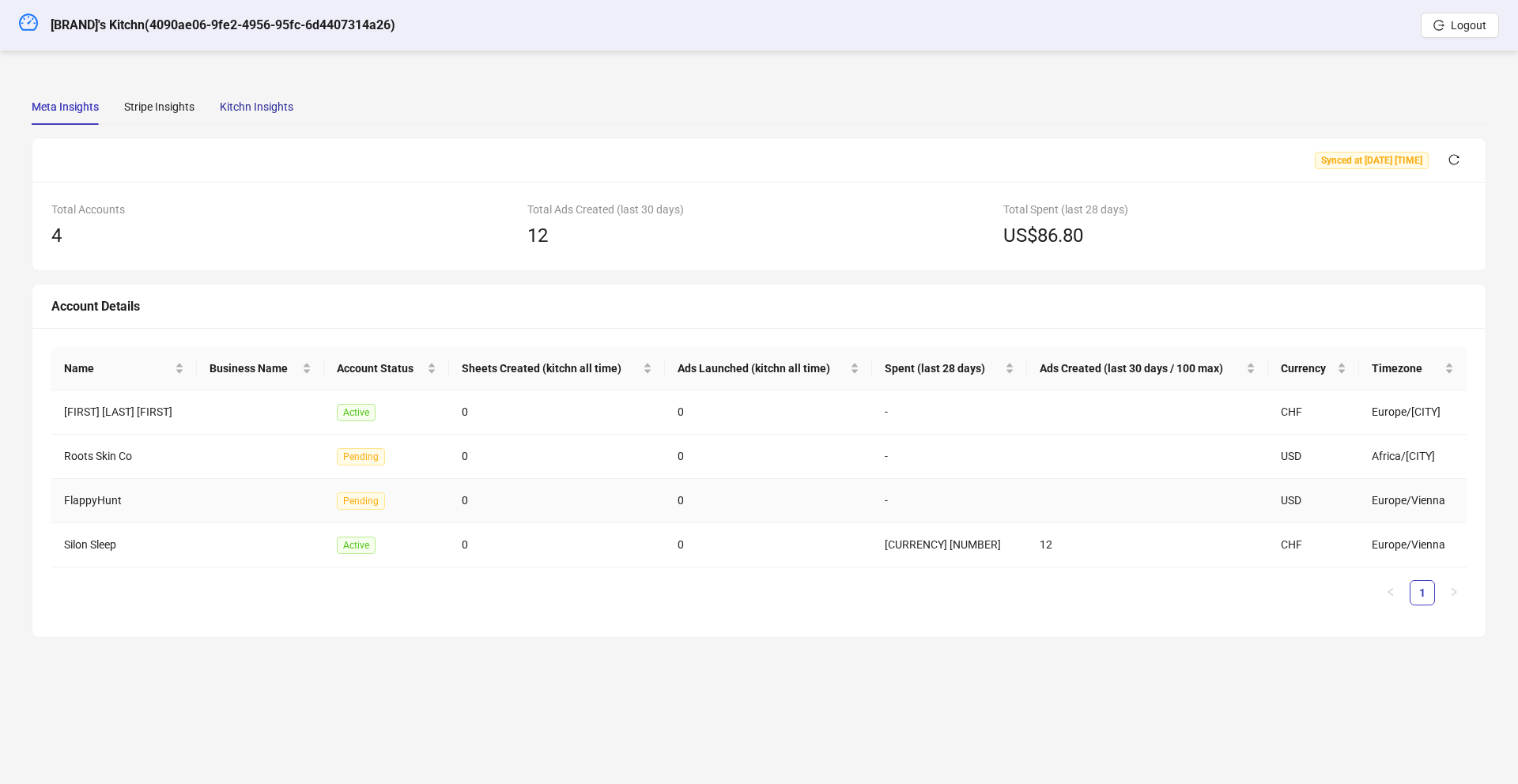 drag, startPoint x: 238, startPoint y: 110, endPoint x: 236, endPoint y: 121, distance: 11.18034 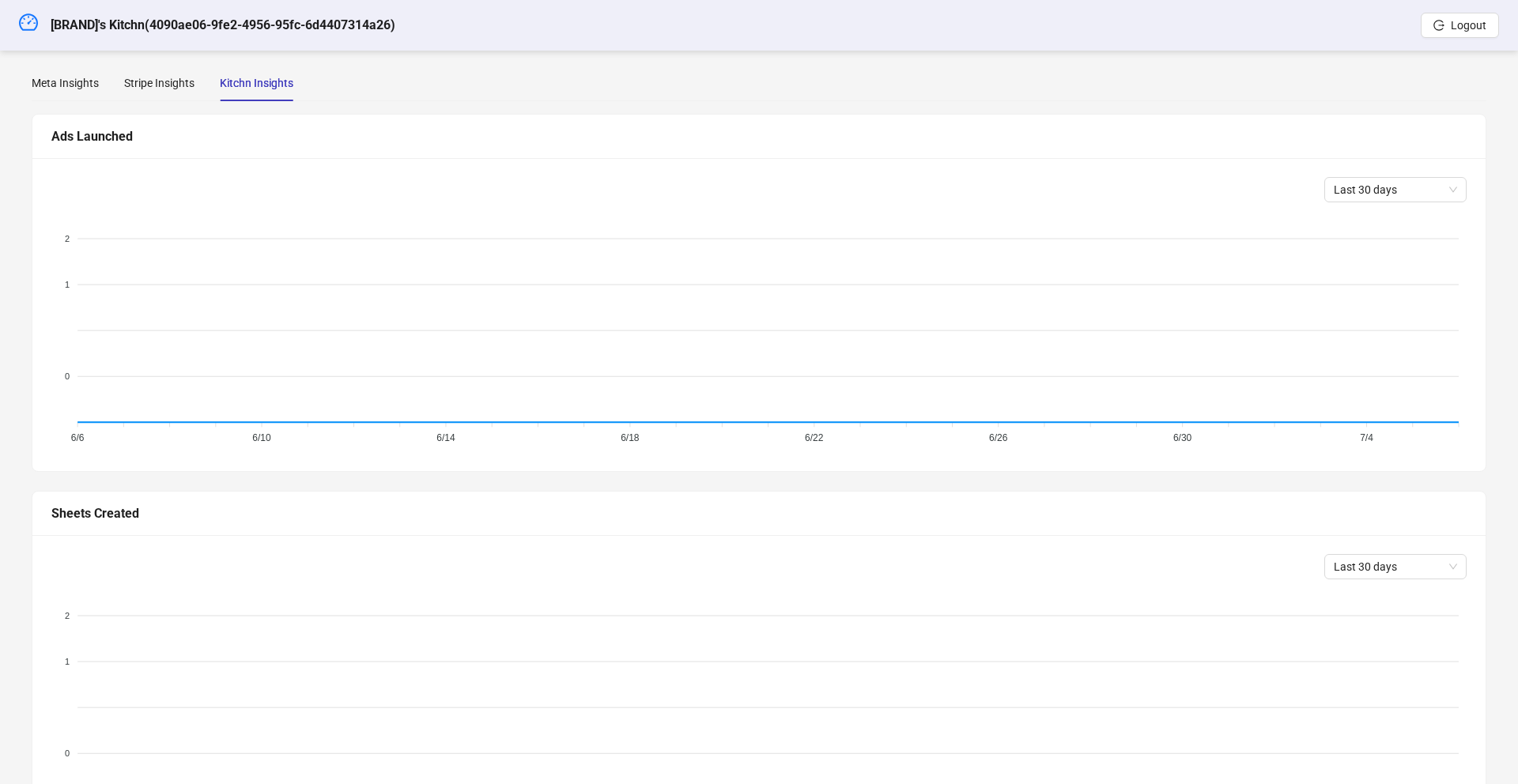 scroll, scrollTop: 366, scrollLeft: 0, axis: vertical 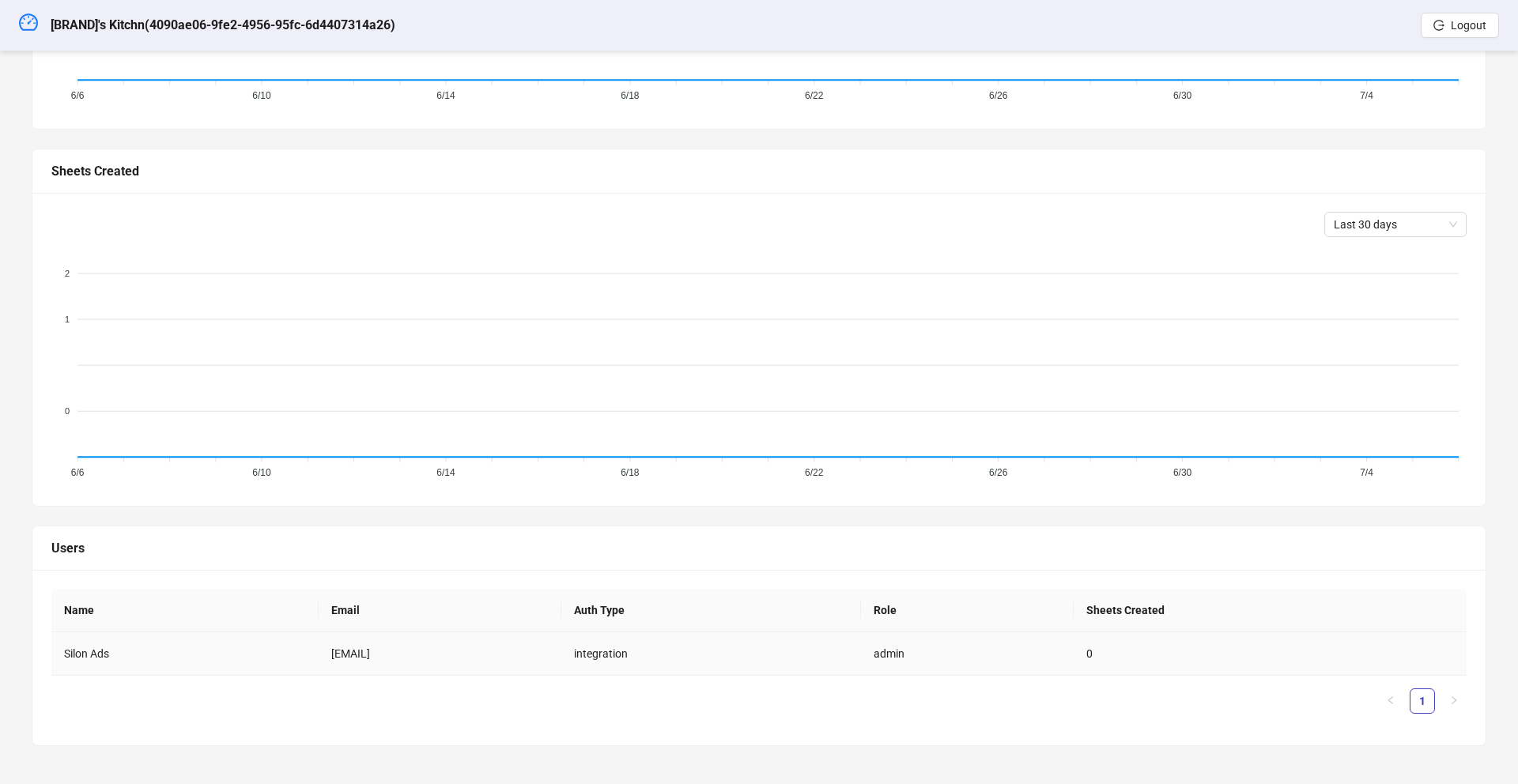 drag, startPoint x: 428, startPoint y: 660, endPoint x: 312, endPoint y: 658, distance: 116.01724 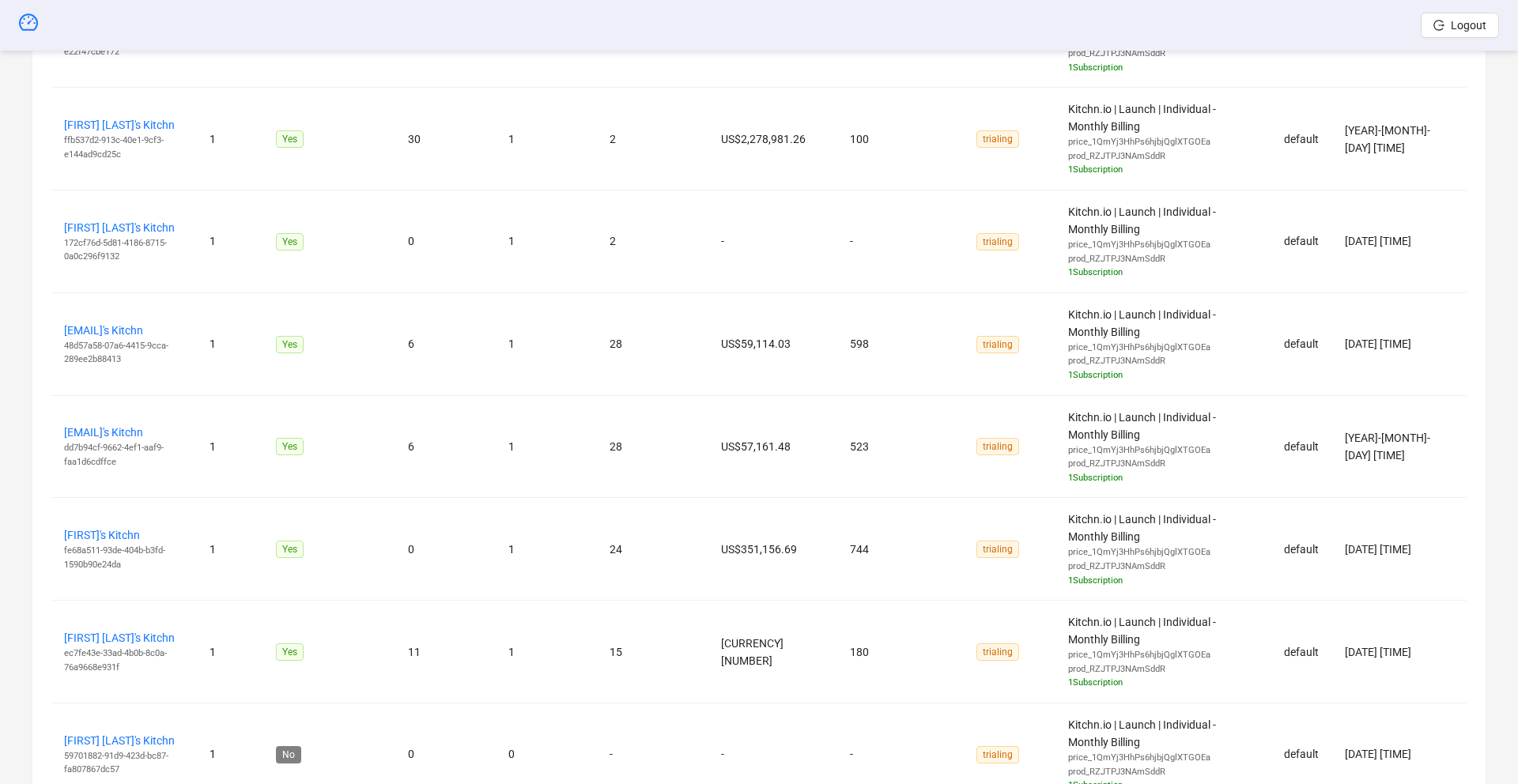 scroll, scrollTop: 1084, scrollLeft: 0, axis: vertical 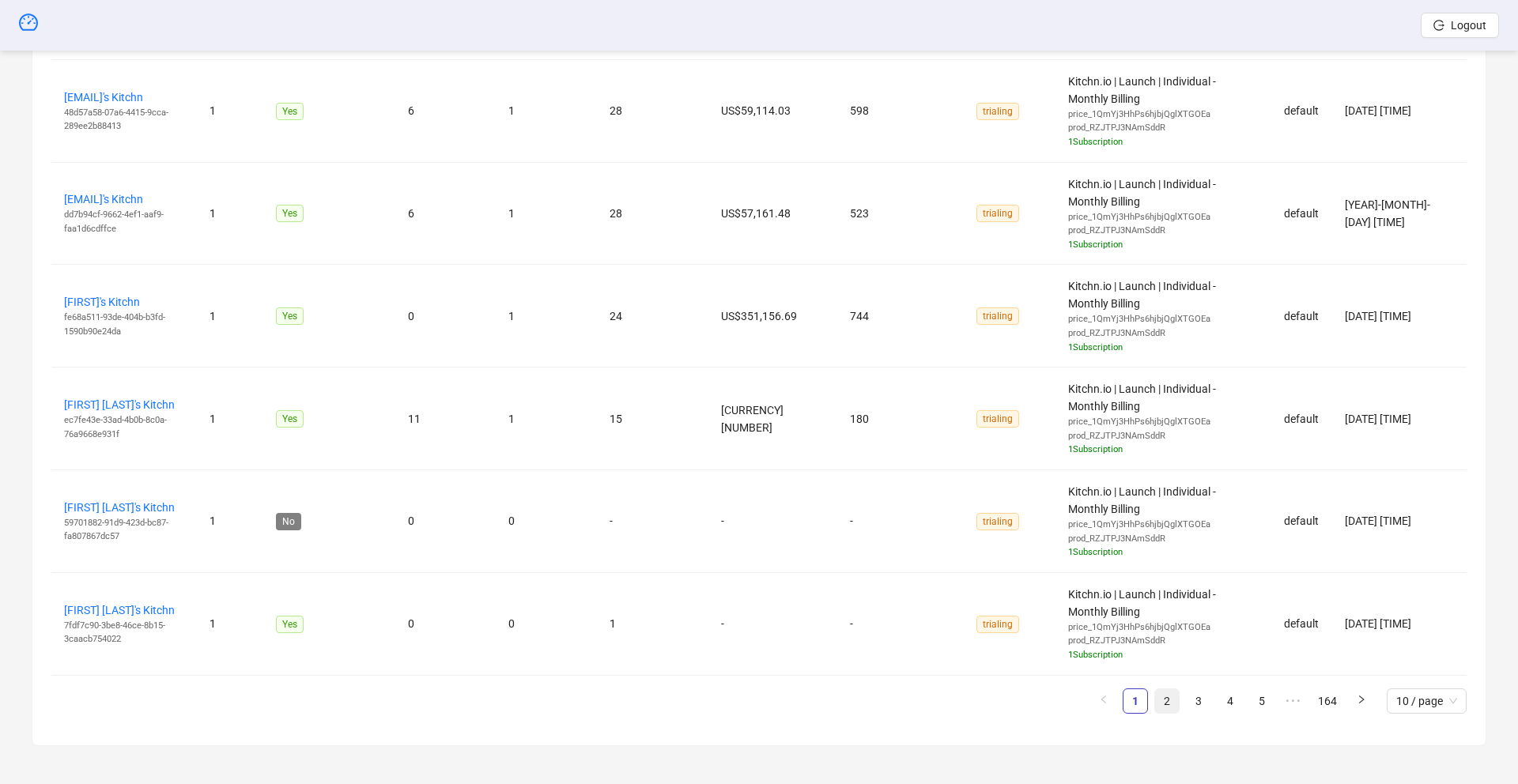 click on "2" at bounding box center (1167, 701) 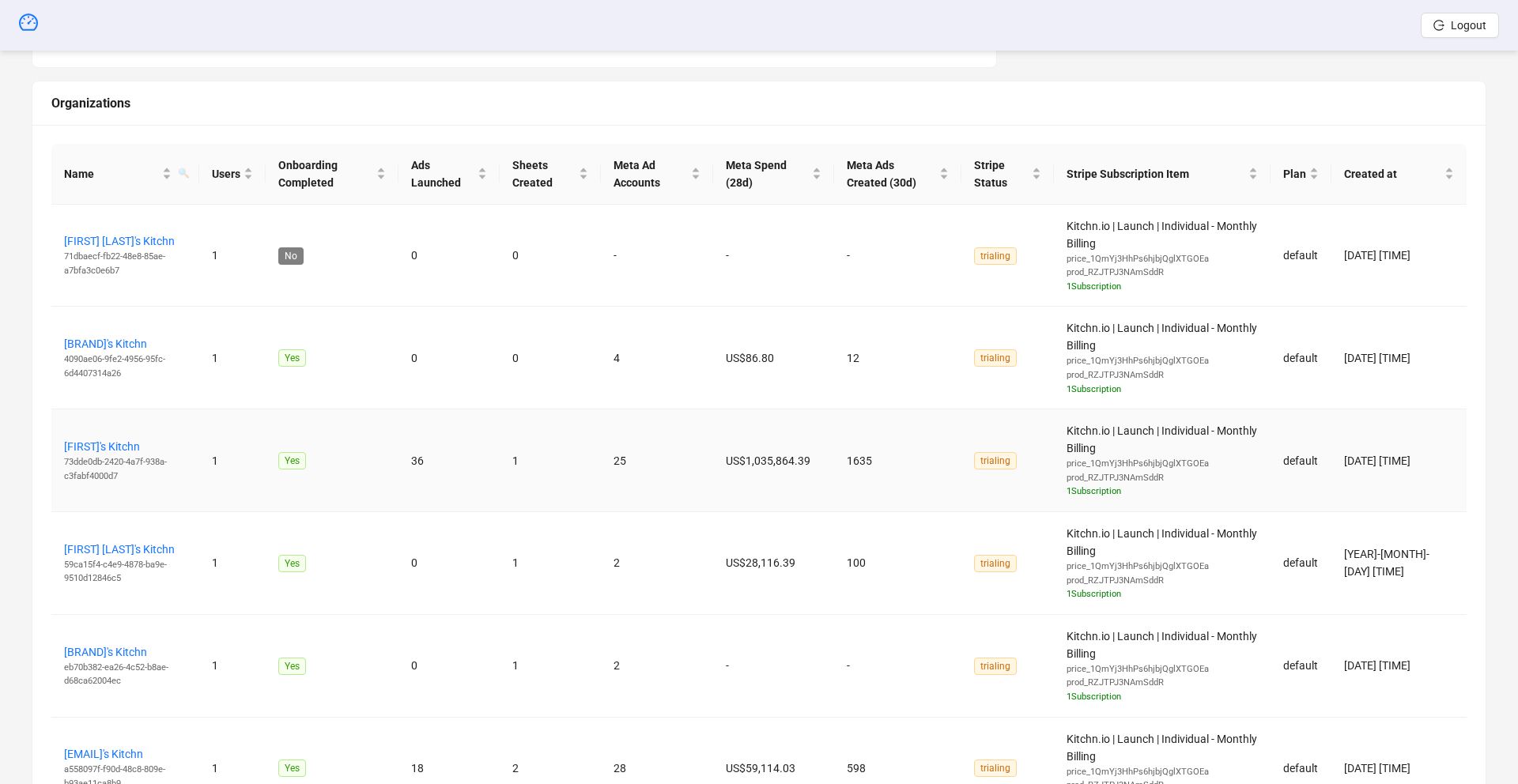 scroll, scrollTop: 527, scrollLeft: 0, axis: vertical 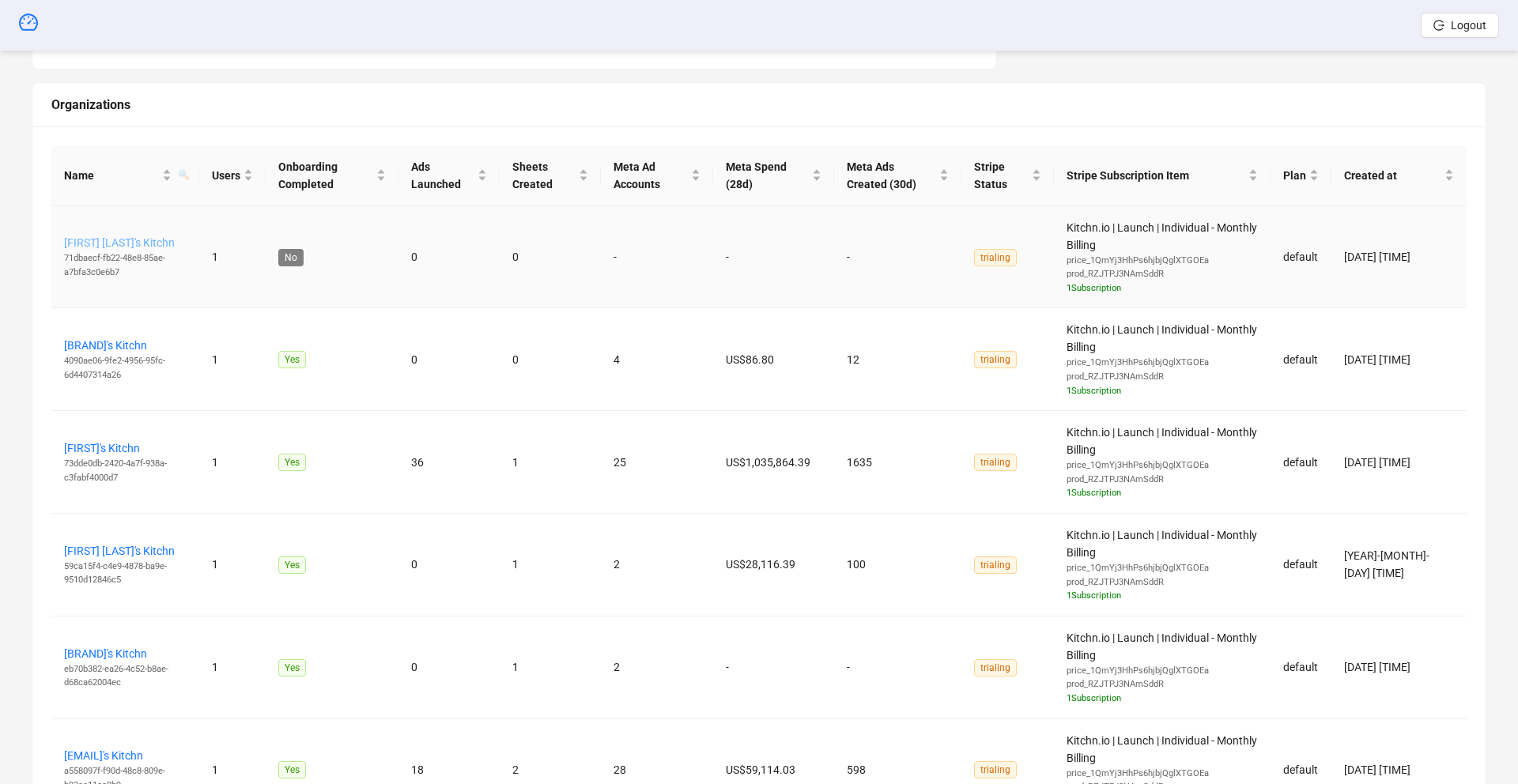 click on "[FIRST] [LAST]'s Kitchn" at bounding box center (119, 243) 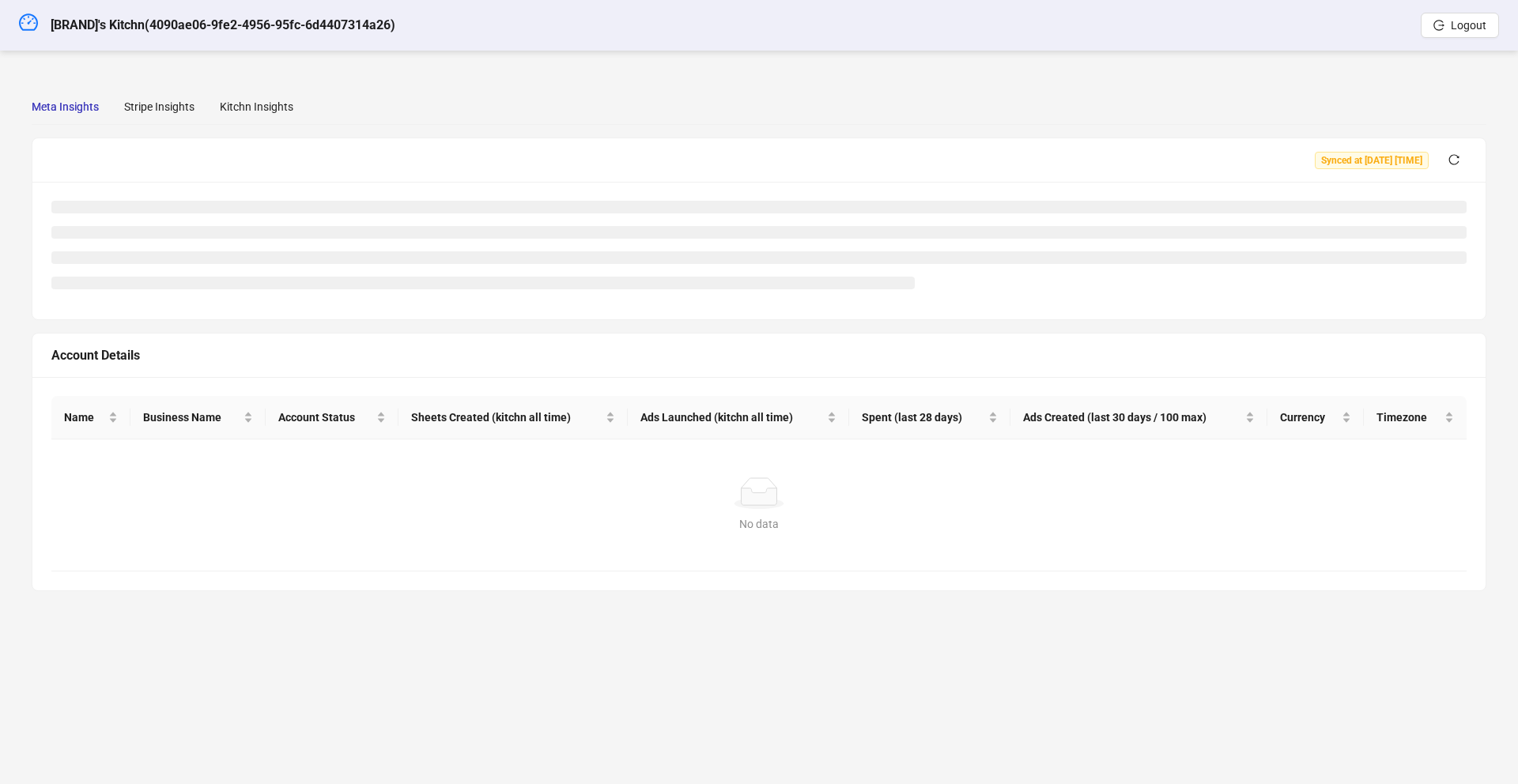 scroll, scrollTop: 0, scrollLeft: 0, axis: both 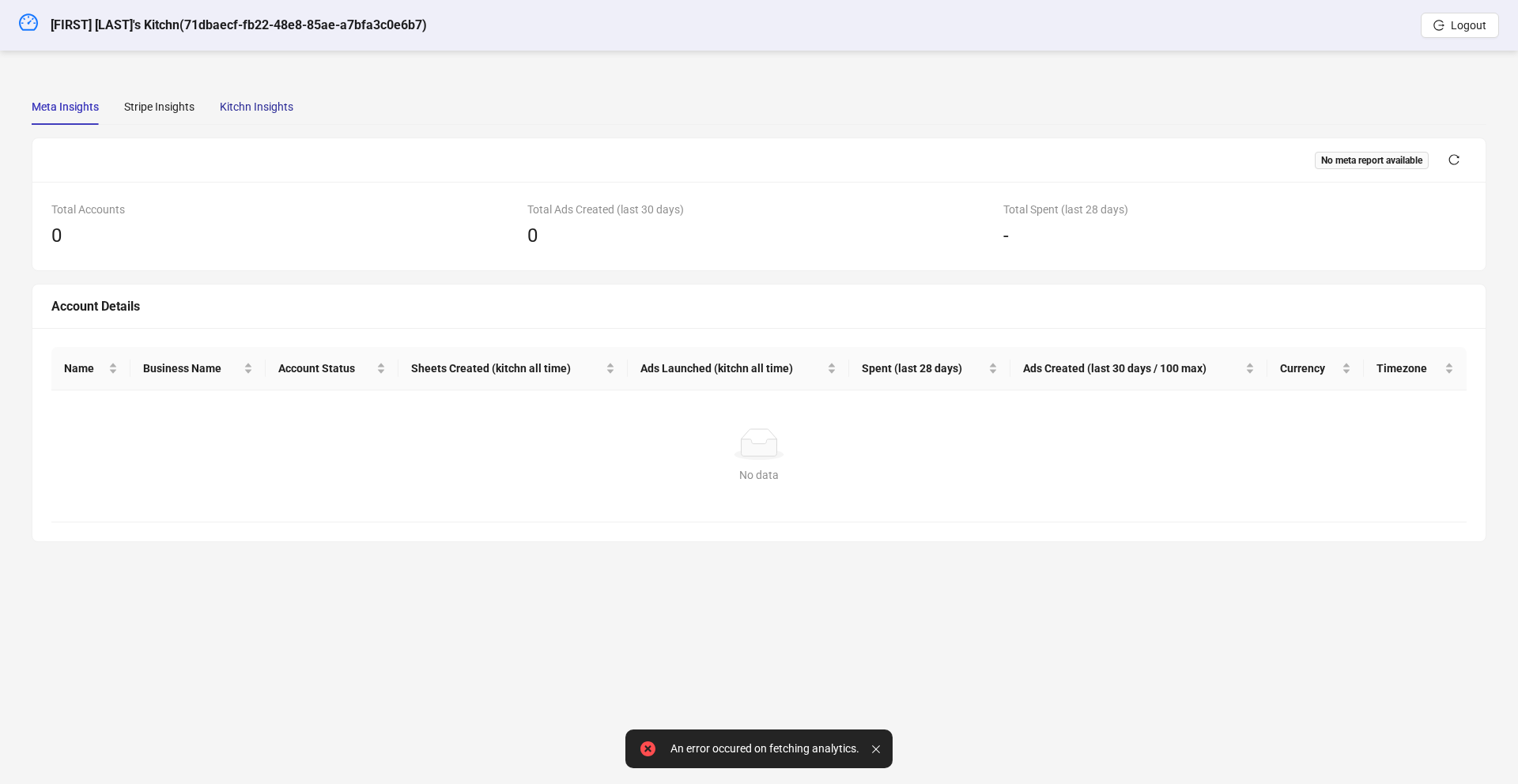 click on "Kitchn Insights" at bounding box center (256, 107) 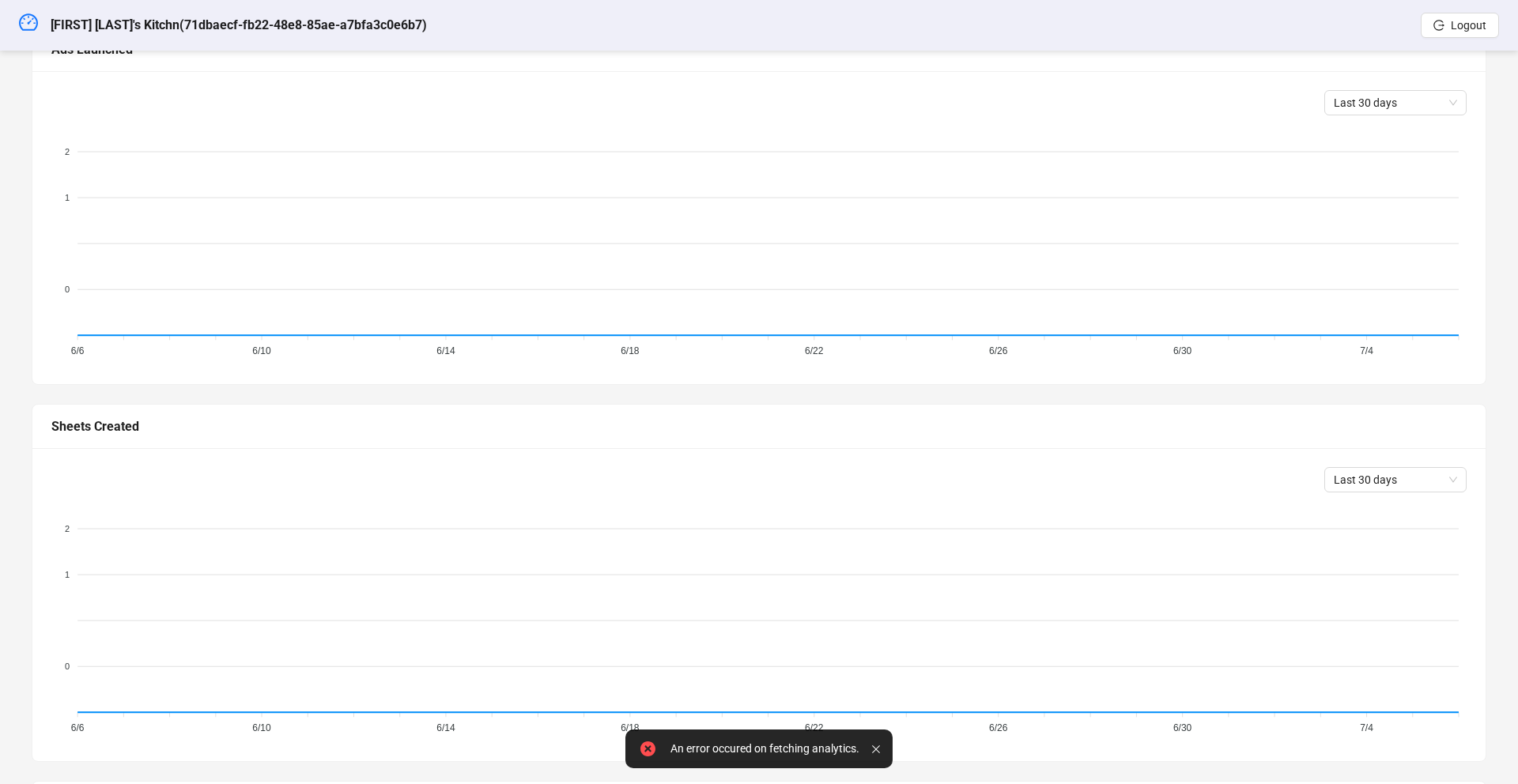 scroll, scrollTop: 366, scrollLeft: 0, axis: vertical 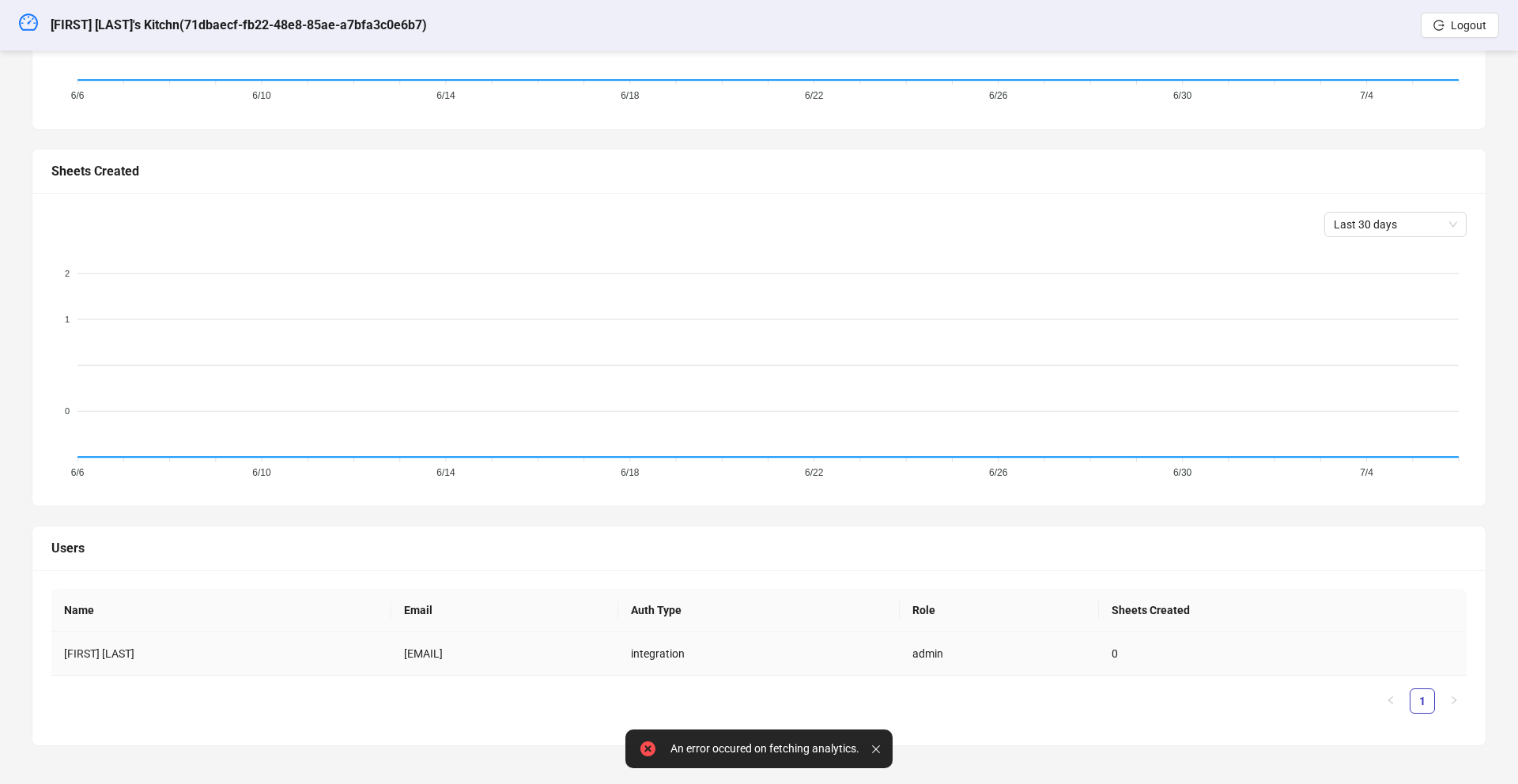 drag, startPoint x: 351, startPoint y: 654, endPoint x: 303, endPoint y: 655, distance: 48.01042 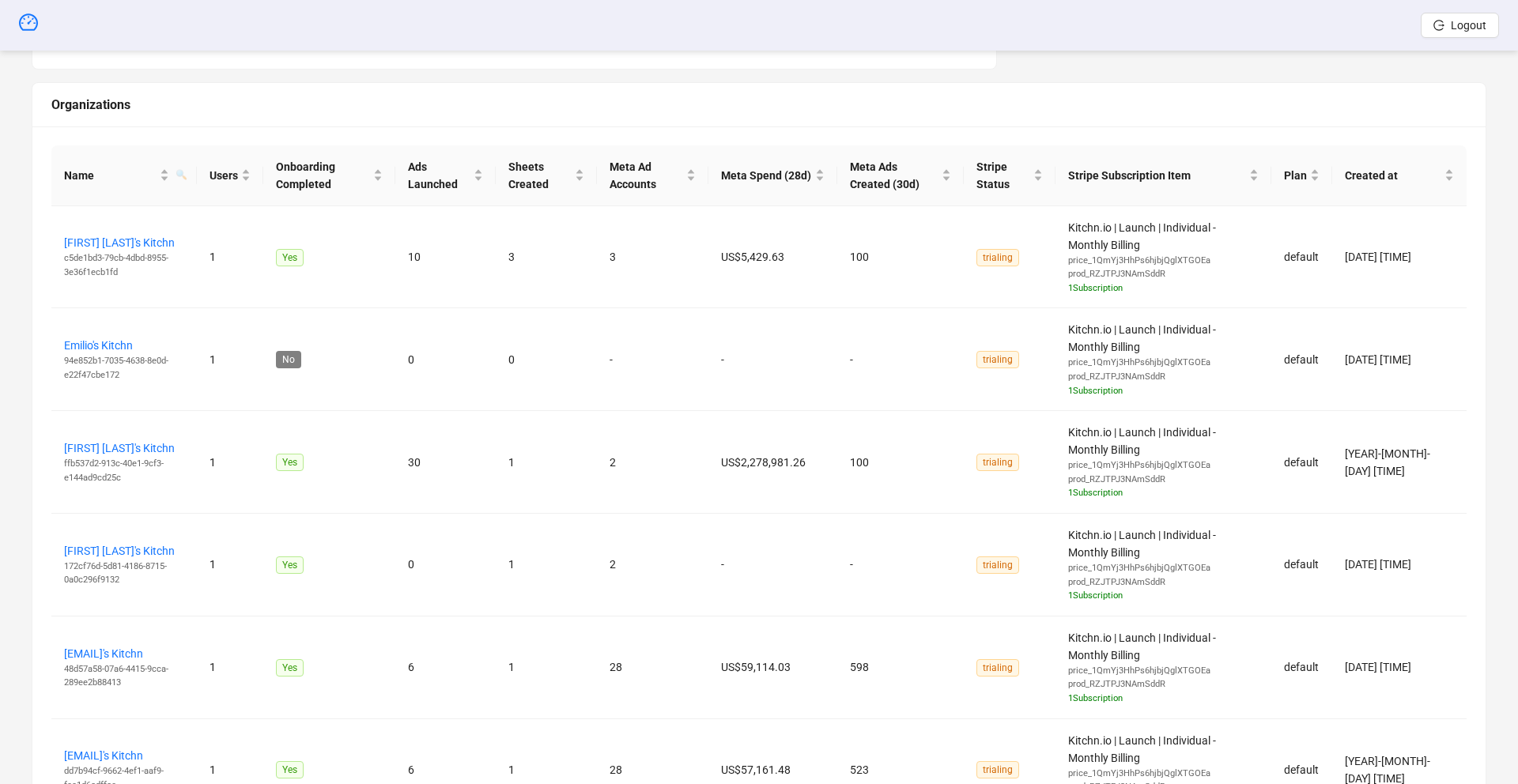 scroll, scrollTop: 1084, scrollLeft: 0, axis: vertical 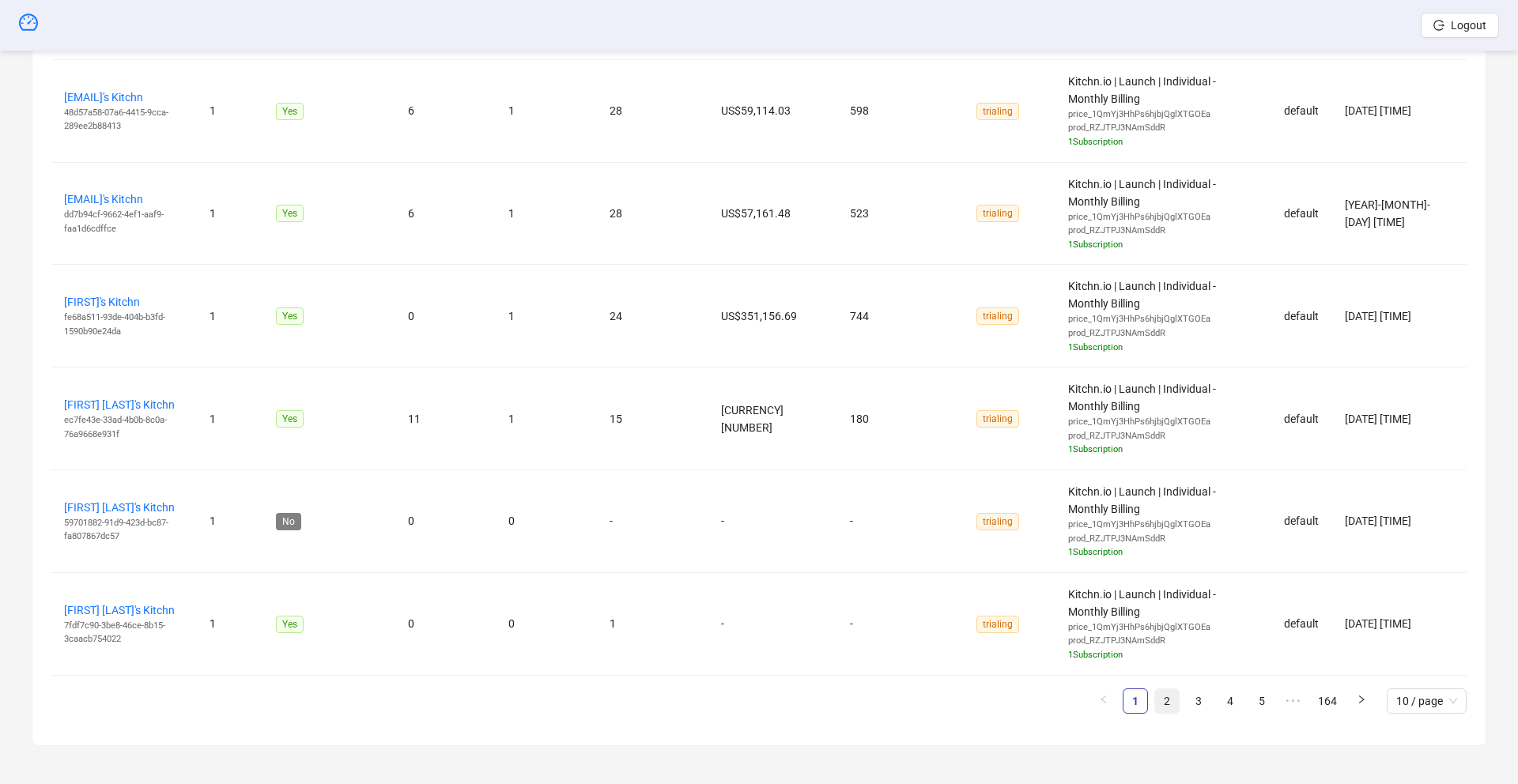 click on "2" at bounding box center (1167, 701) 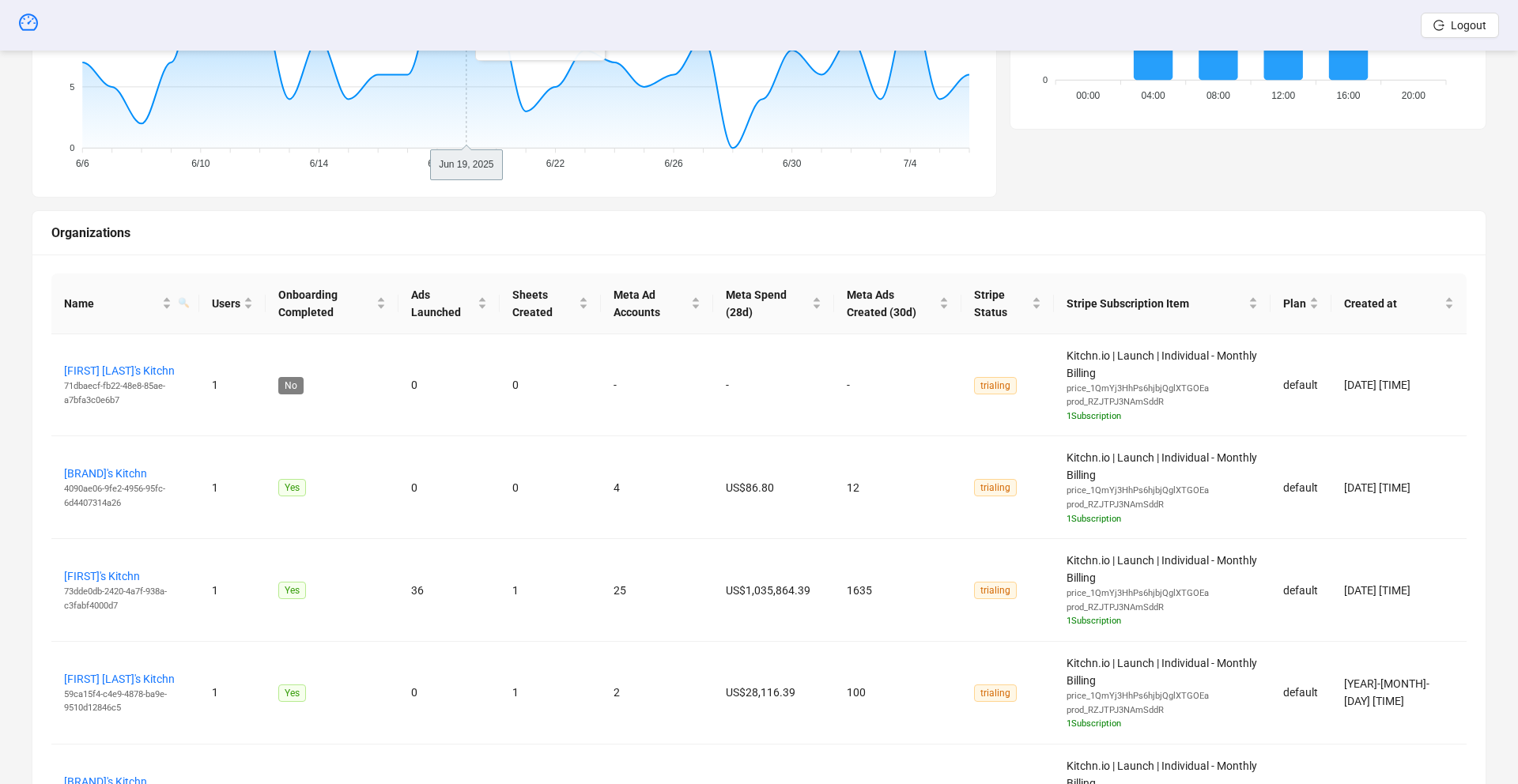 scroll, scrollTop: 432, scrollLeft: 0, axis: vertical 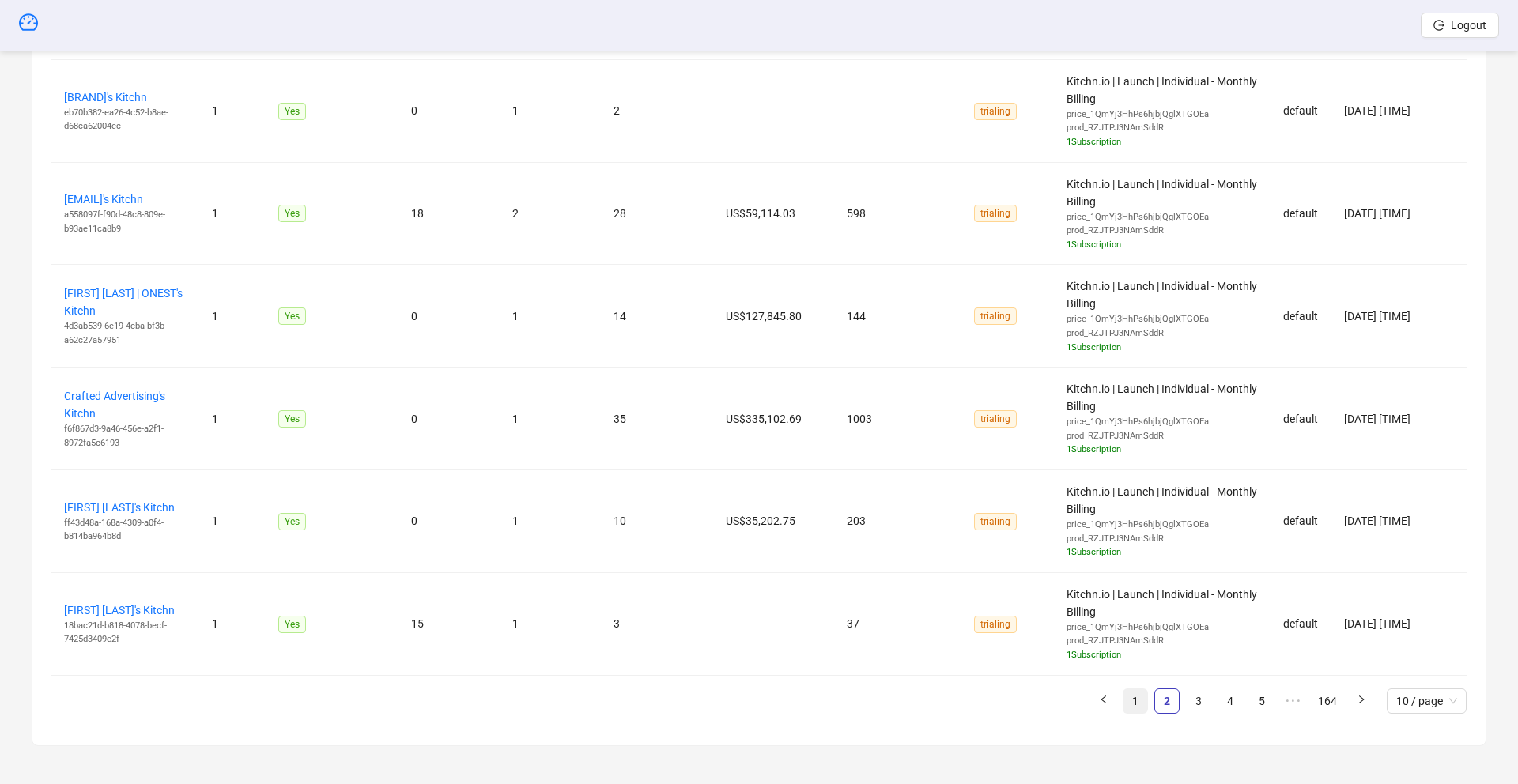 click on "1" at bounding box center [1135, 701] 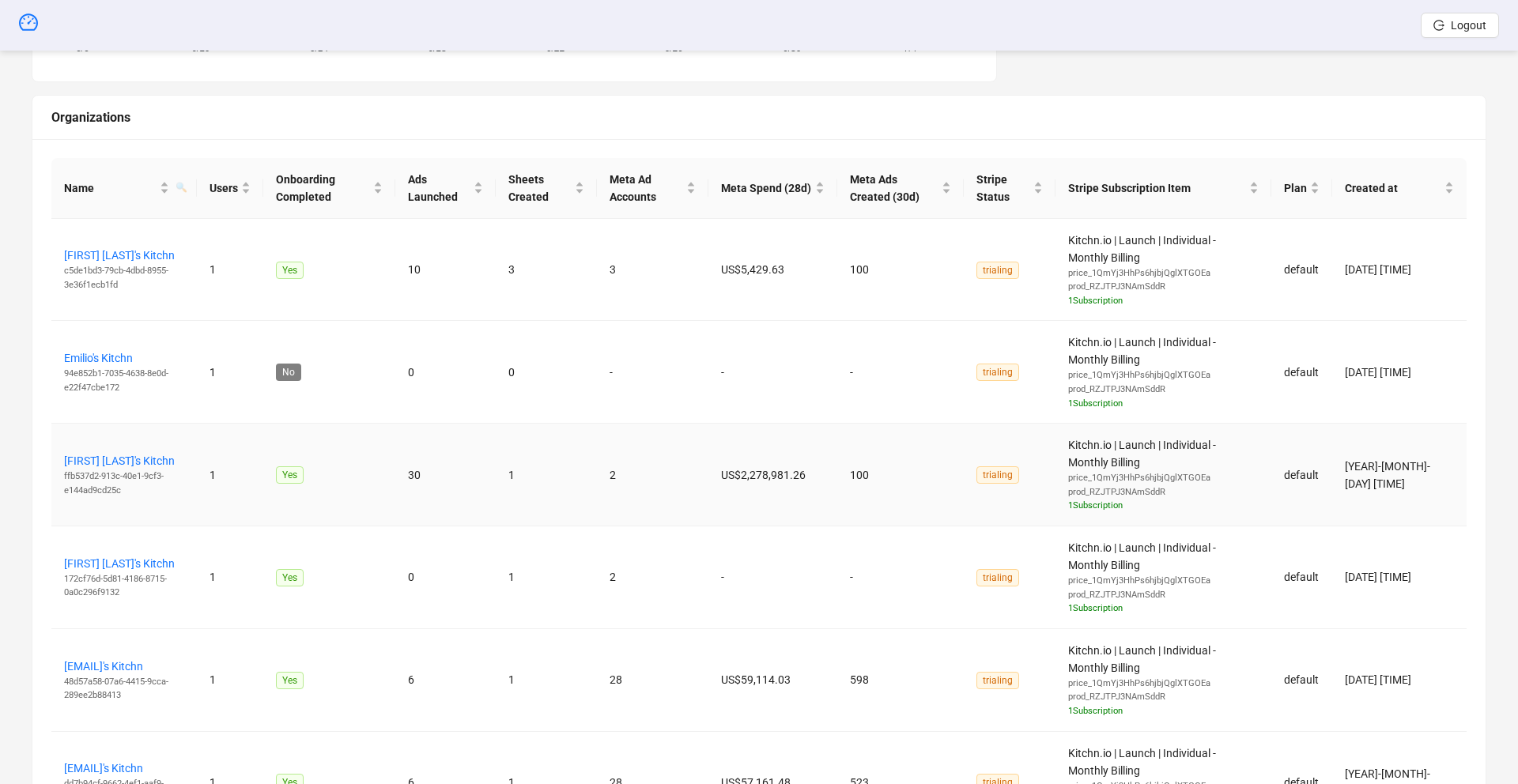 scroll, scrollTop: 1084, scrollLeft: 0, axis: vertical 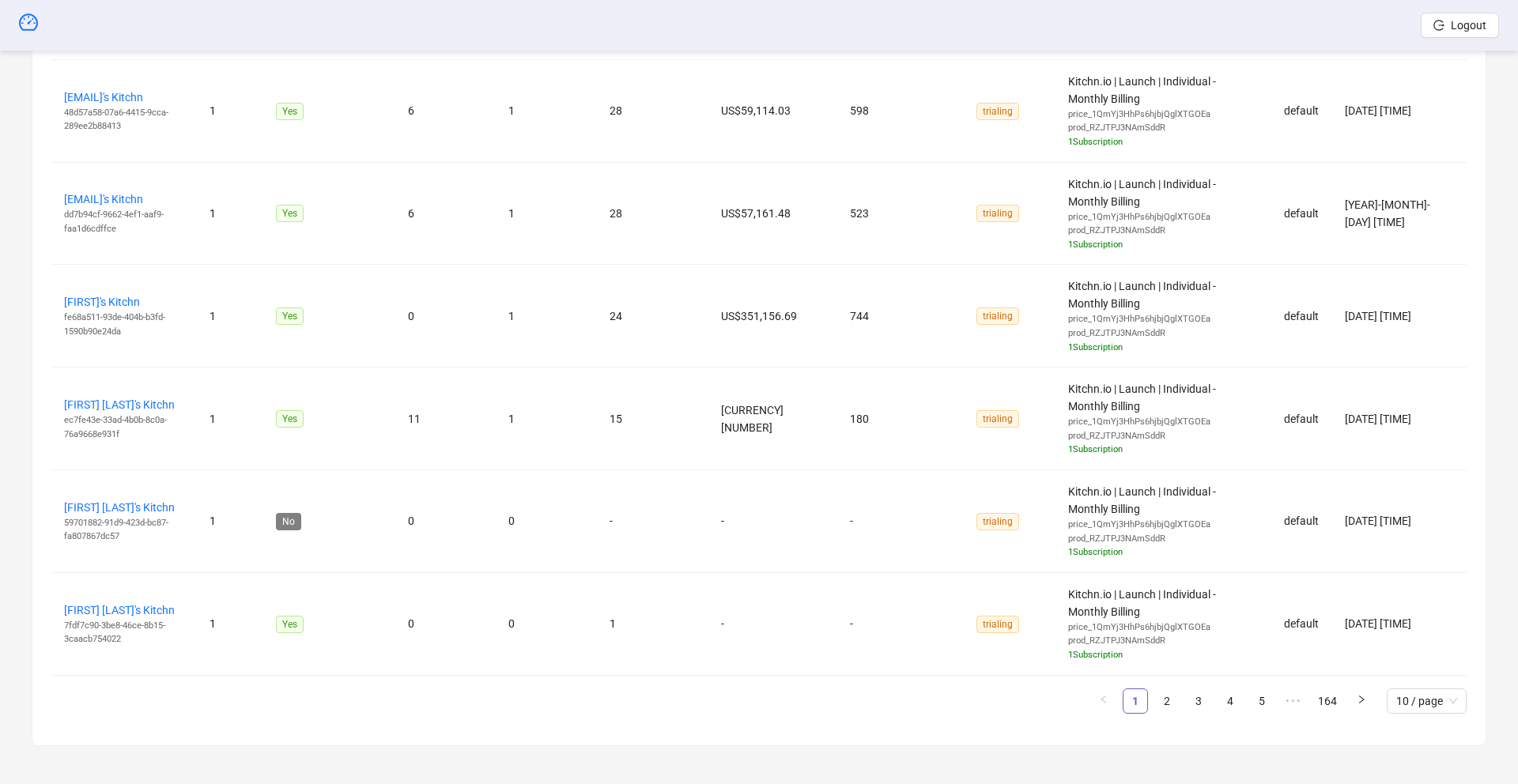 drag, startPoint x: 1169, startPoint y: 706, endPoint x: 1144, endPoint y: 697, distance: 26.57066 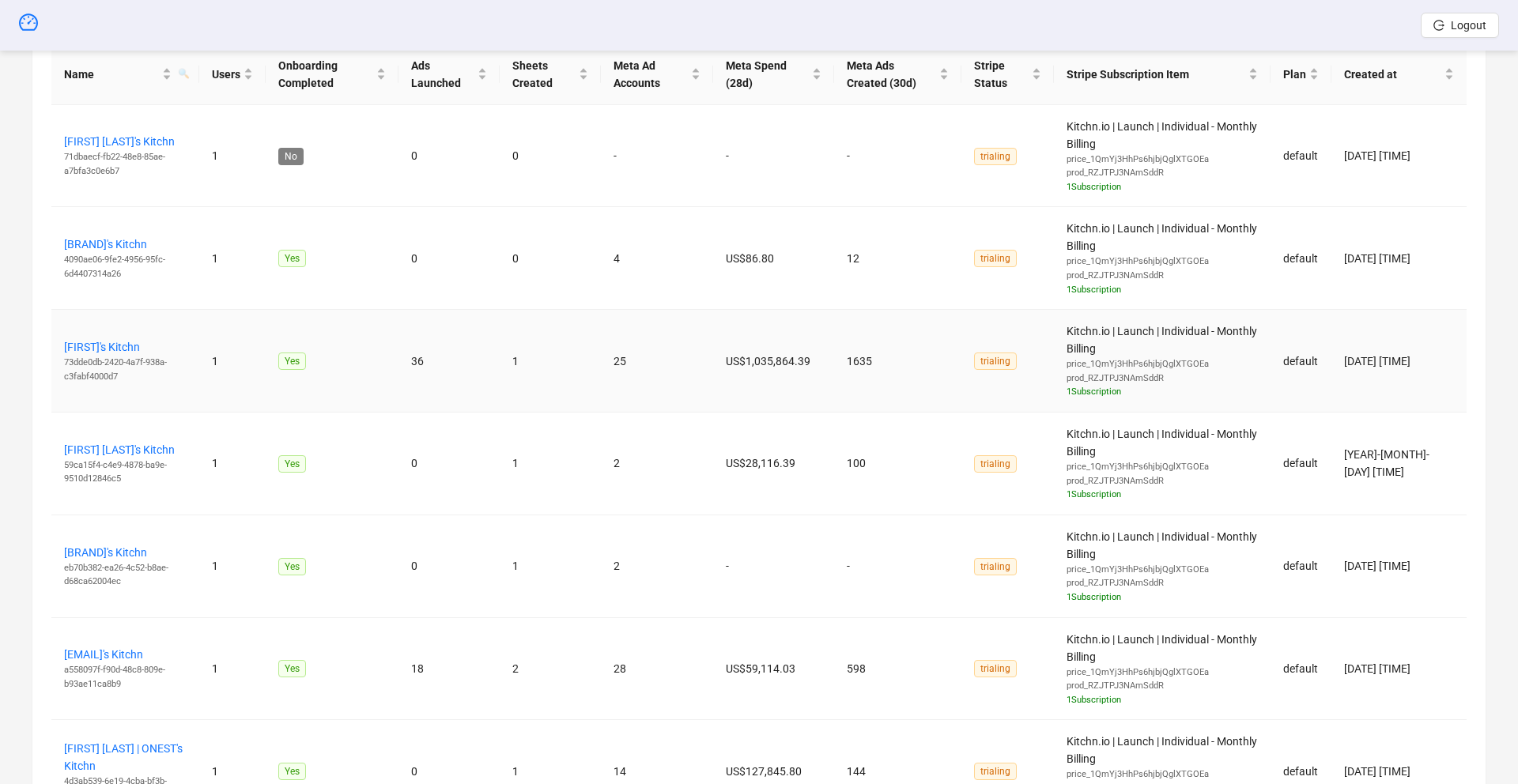 scroll, scrollTop: 1084, scrollLeft: 0, axis: vertical 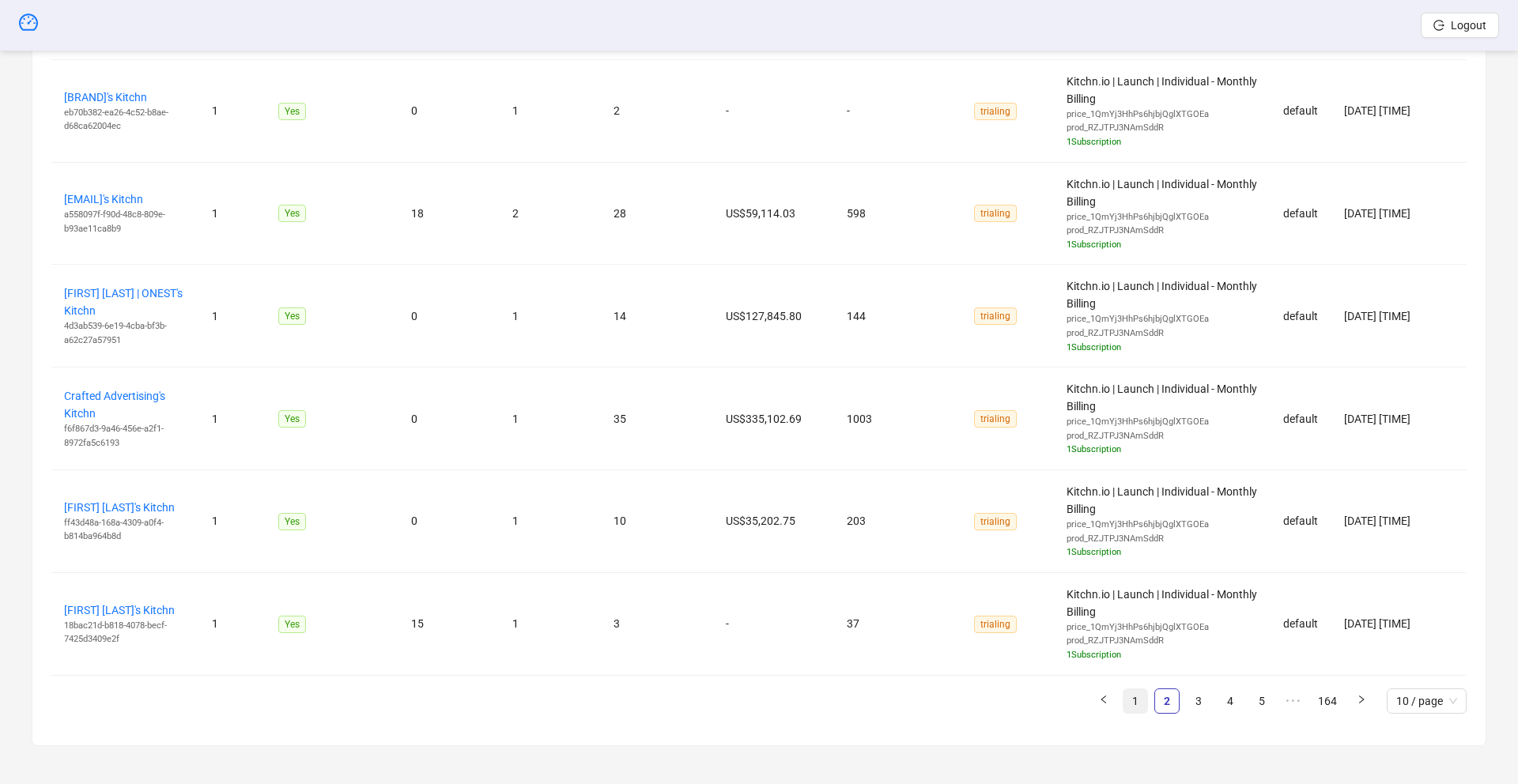 click on "1" at bounding box center (1135, 701) 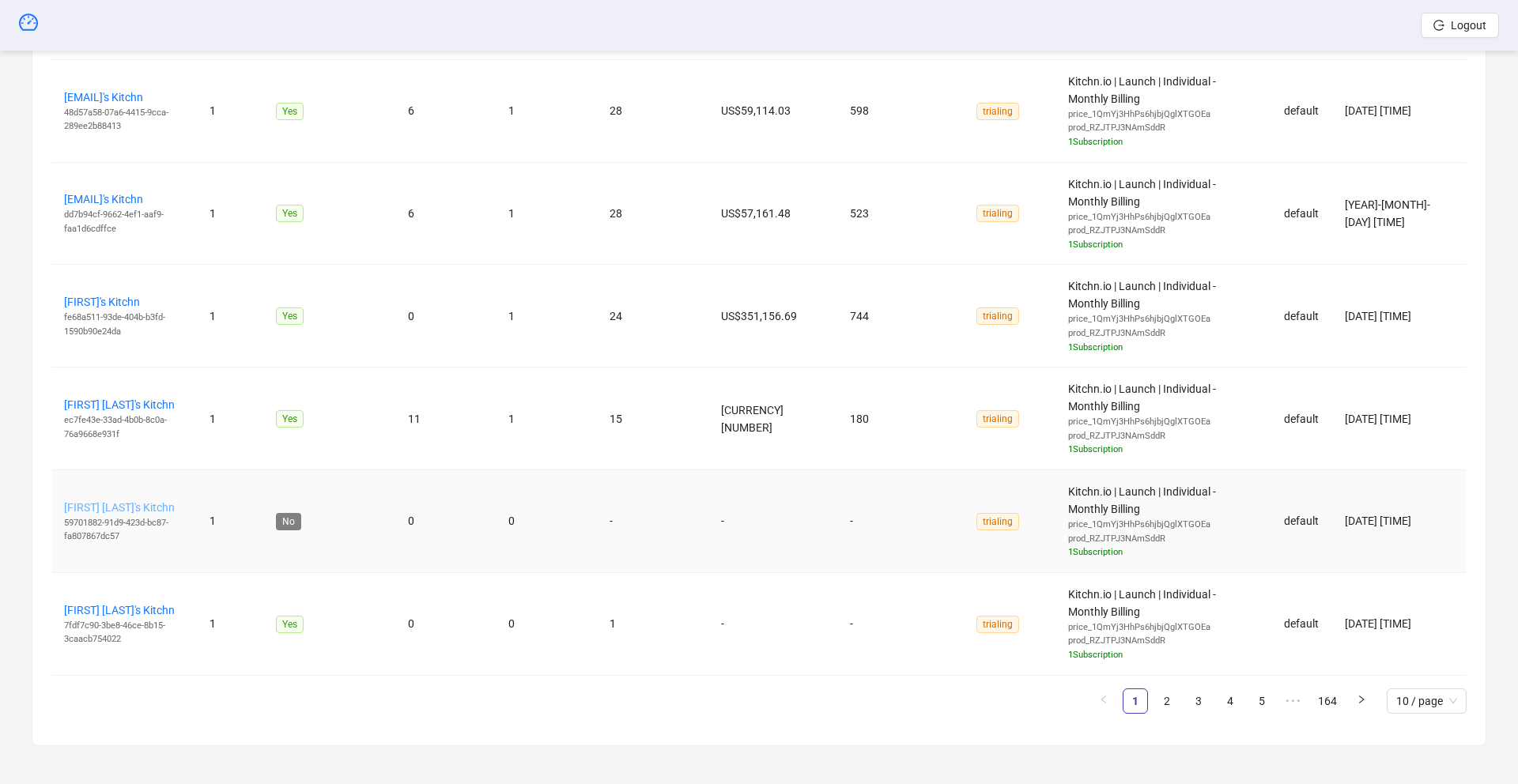 click on "[FIRST] [LAST]'s Kitchn" at bounding box center [119, 507] 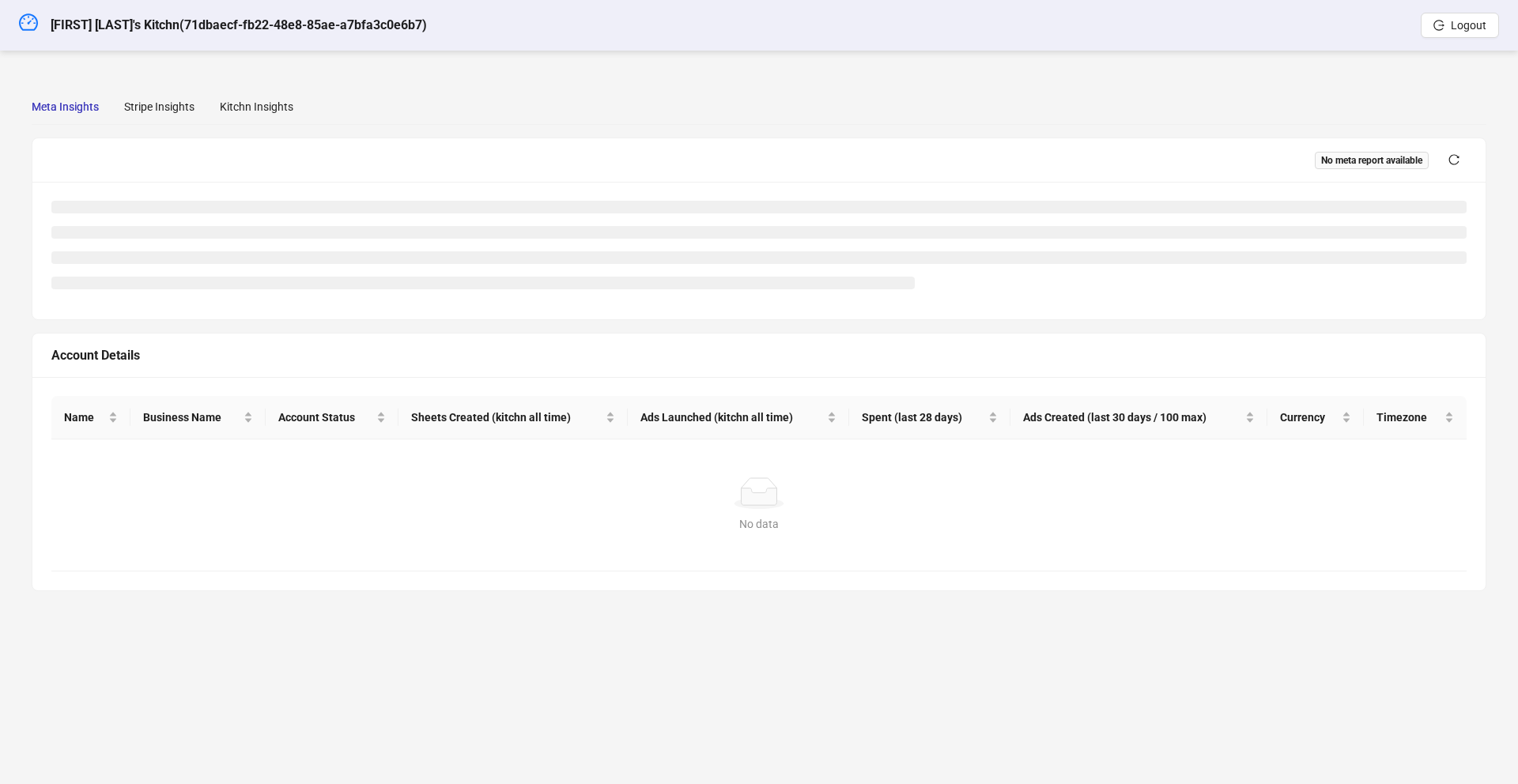 scroll, scrollTop: 0, scrollLeft: 0, axis: both 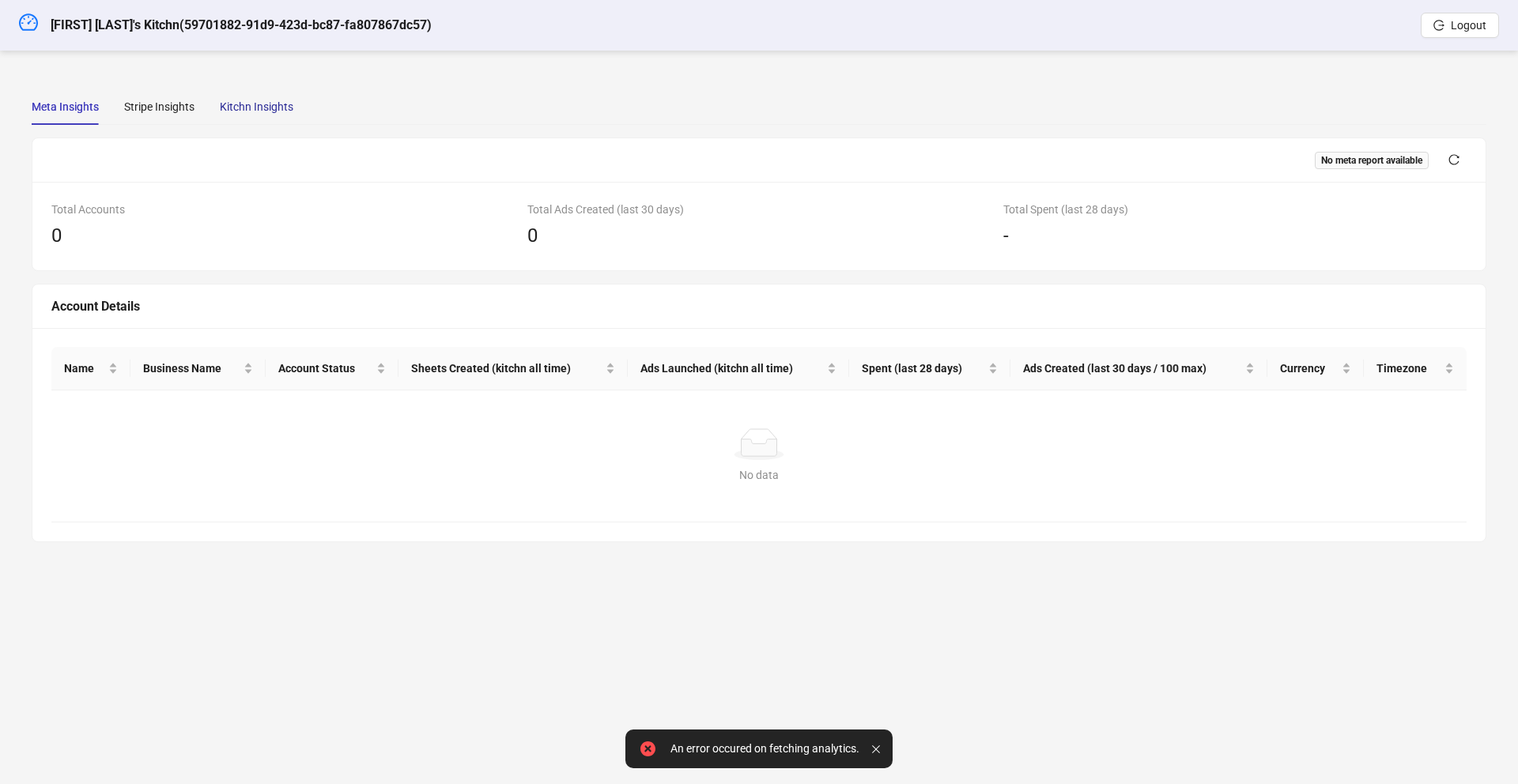 click on "Kitchn Insights" at bounding box center [256, 107] 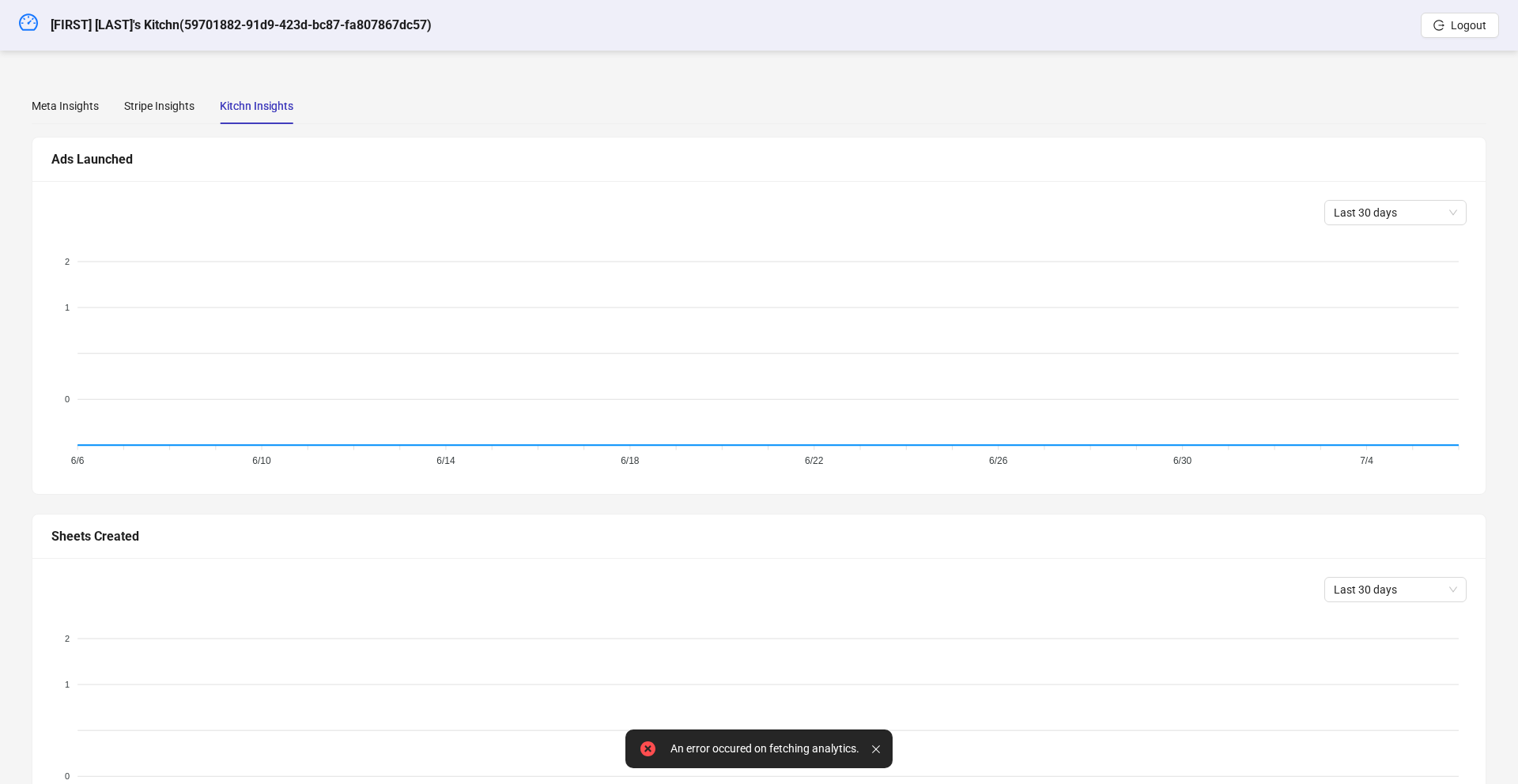 scroll, scrollTop: 366, scrollLeft: 0, axis: vertical 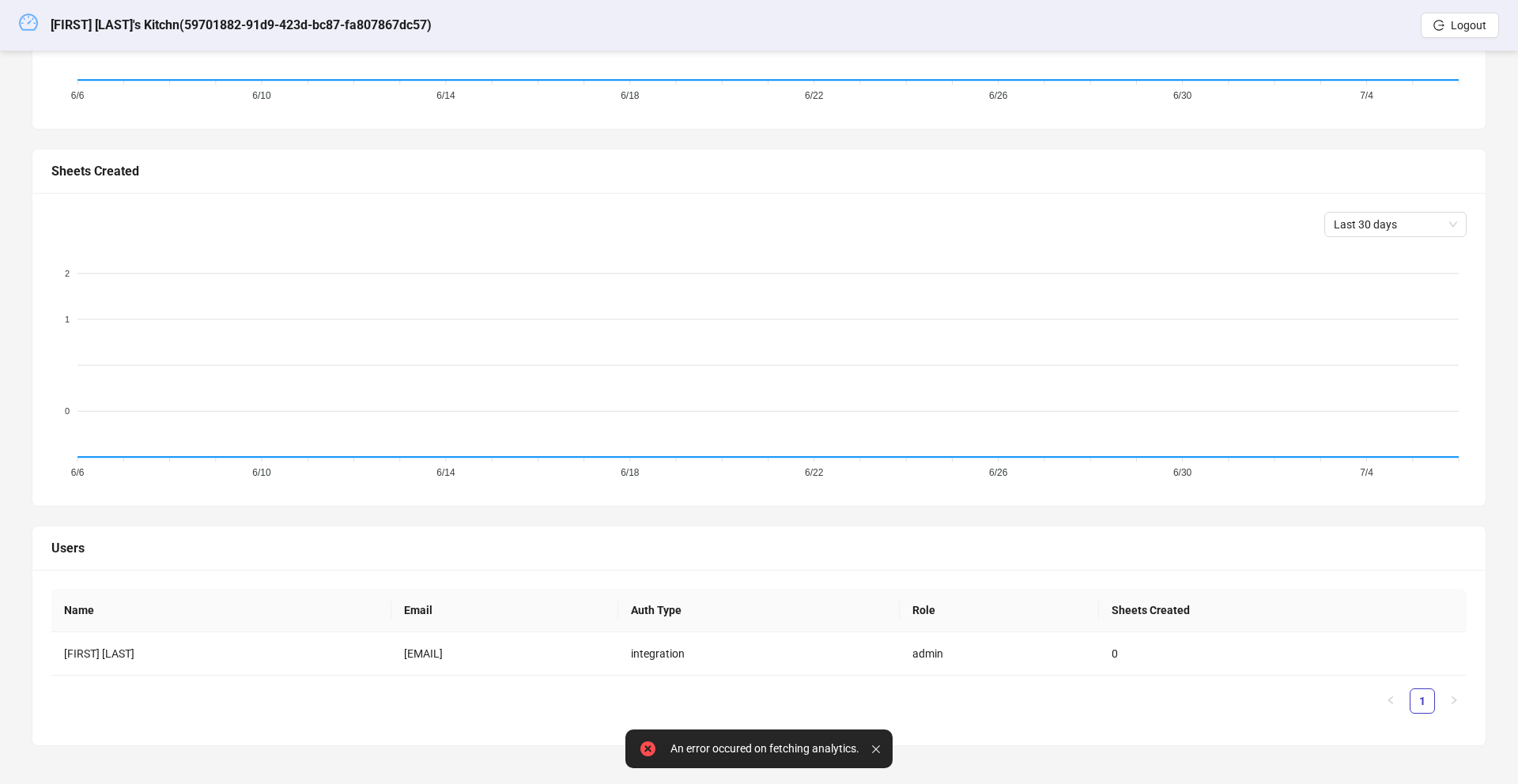 click at bounding box center [28, 22] 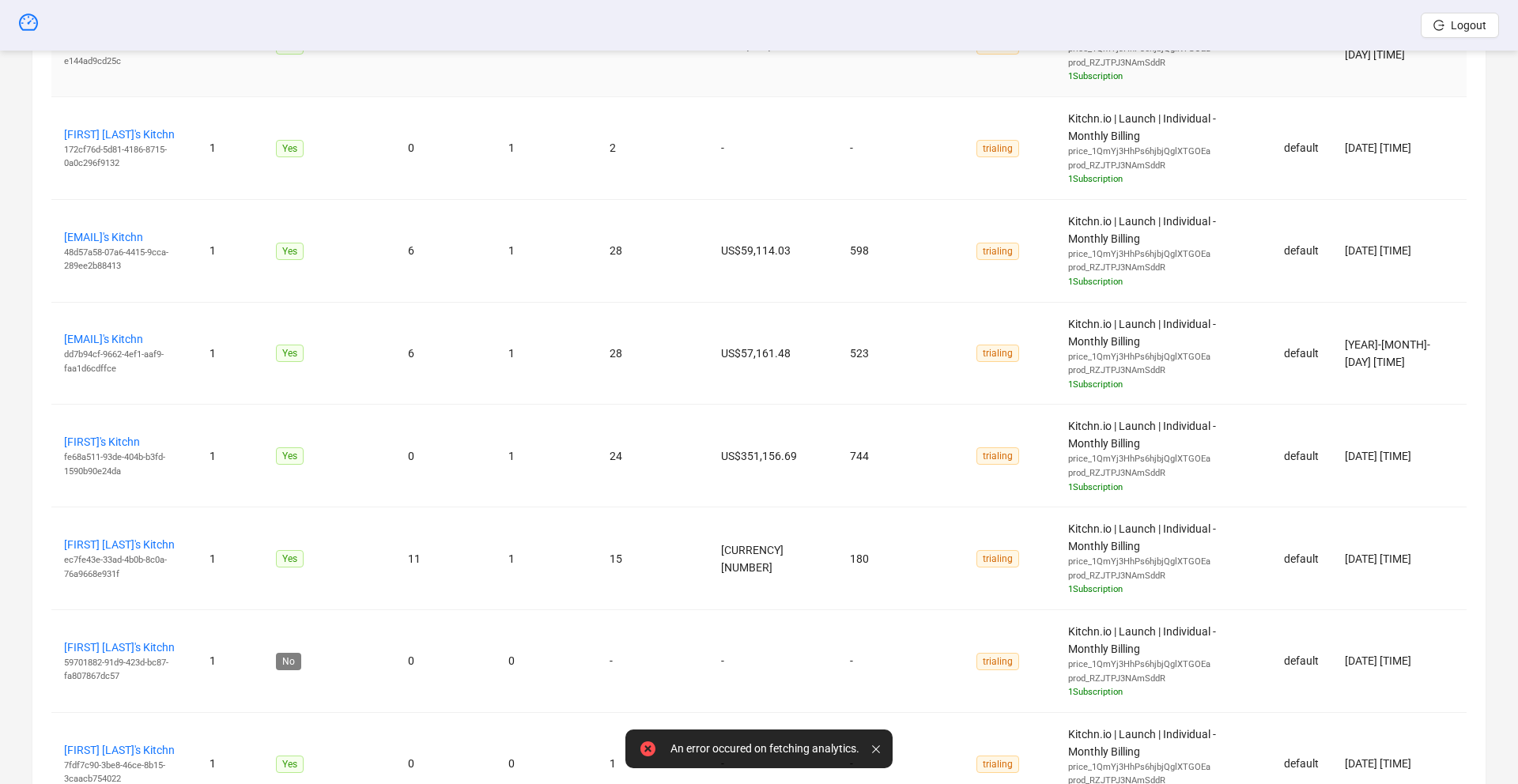 scroll, scrollTop: 1084, scrollLeft: 0, axis: vertical 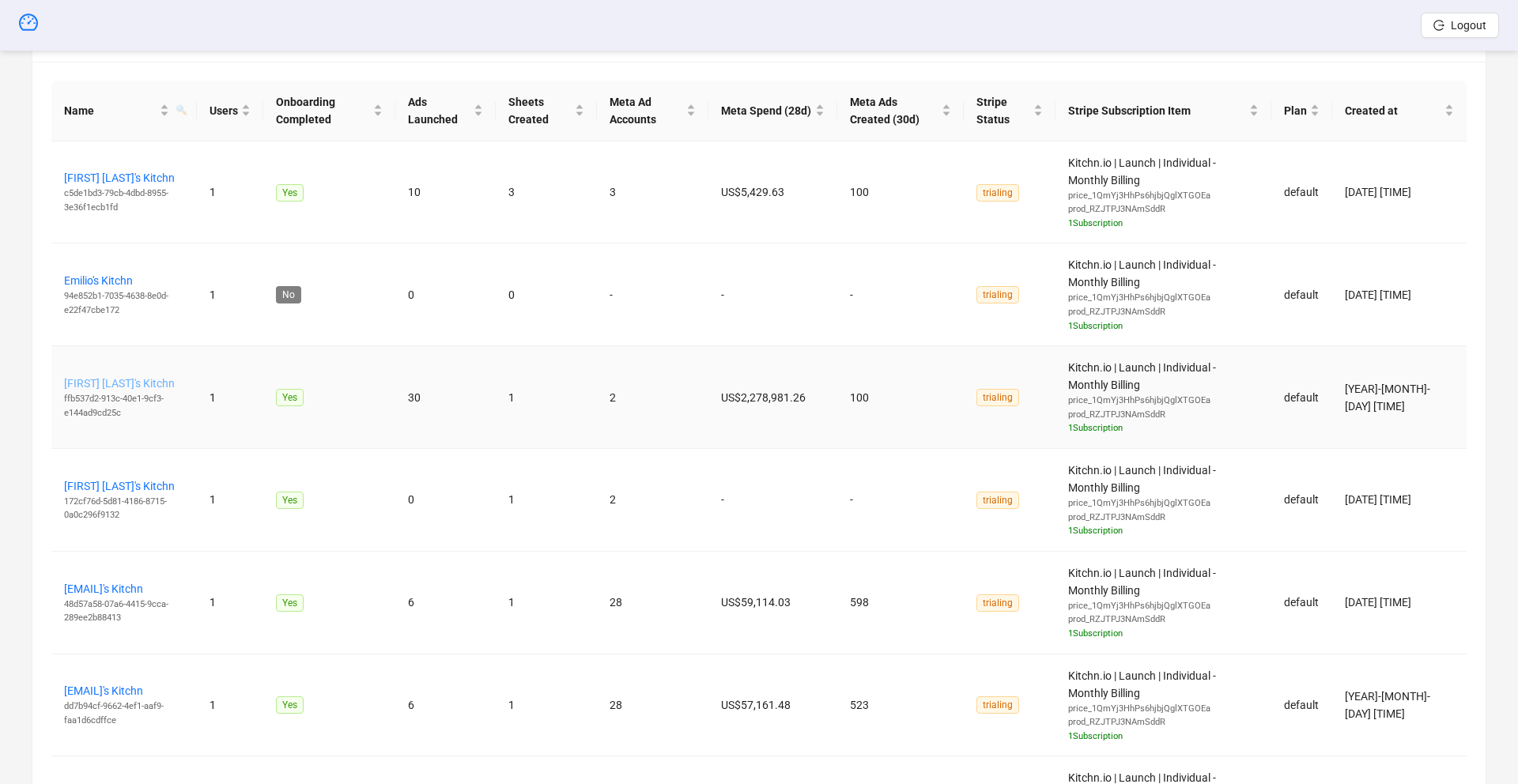 click on "[FIRST] [LAST]'s Kitchn" at bounding box center (119, 383) 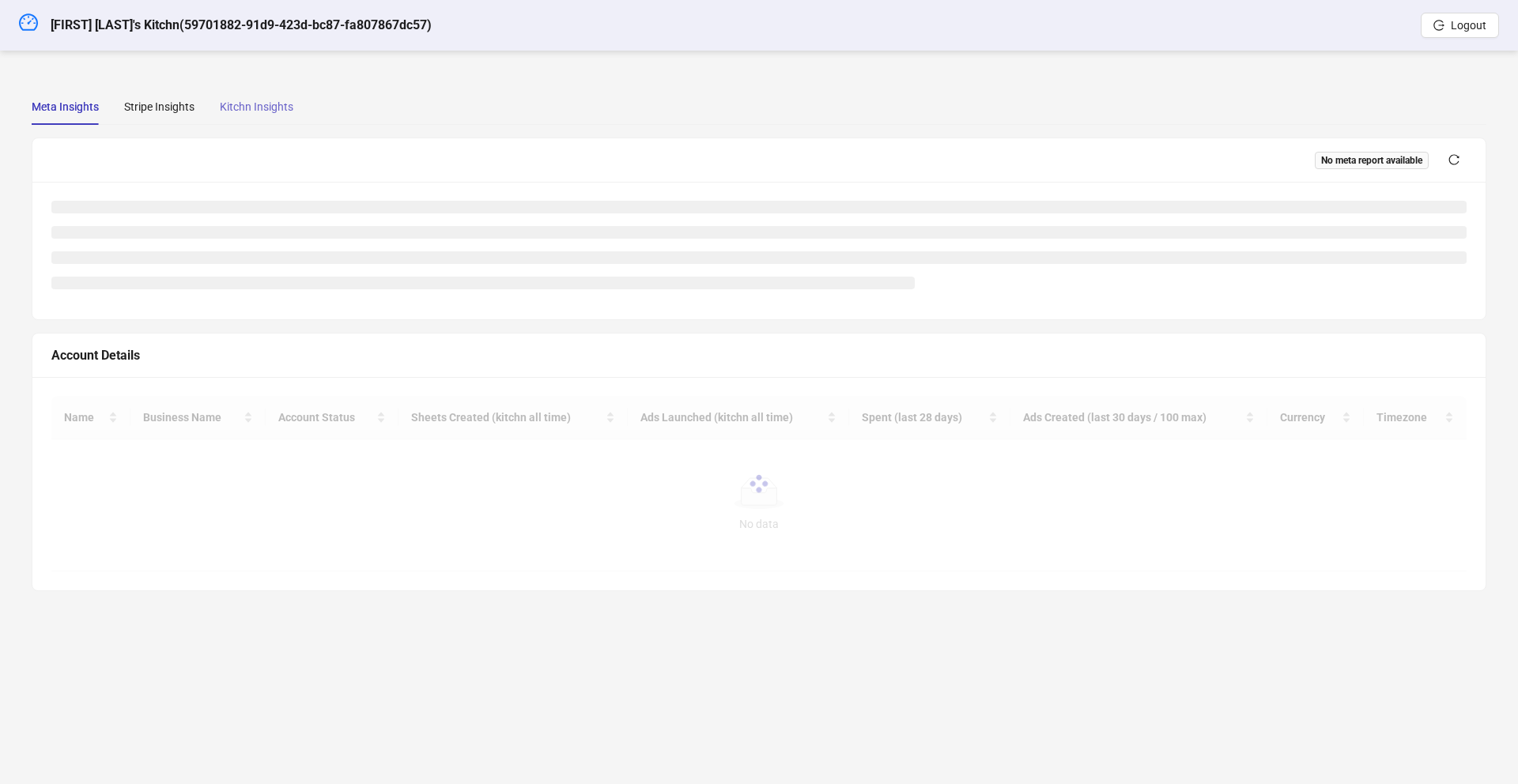 click on "Kitchn Insights" at bounding box center [256, 107] 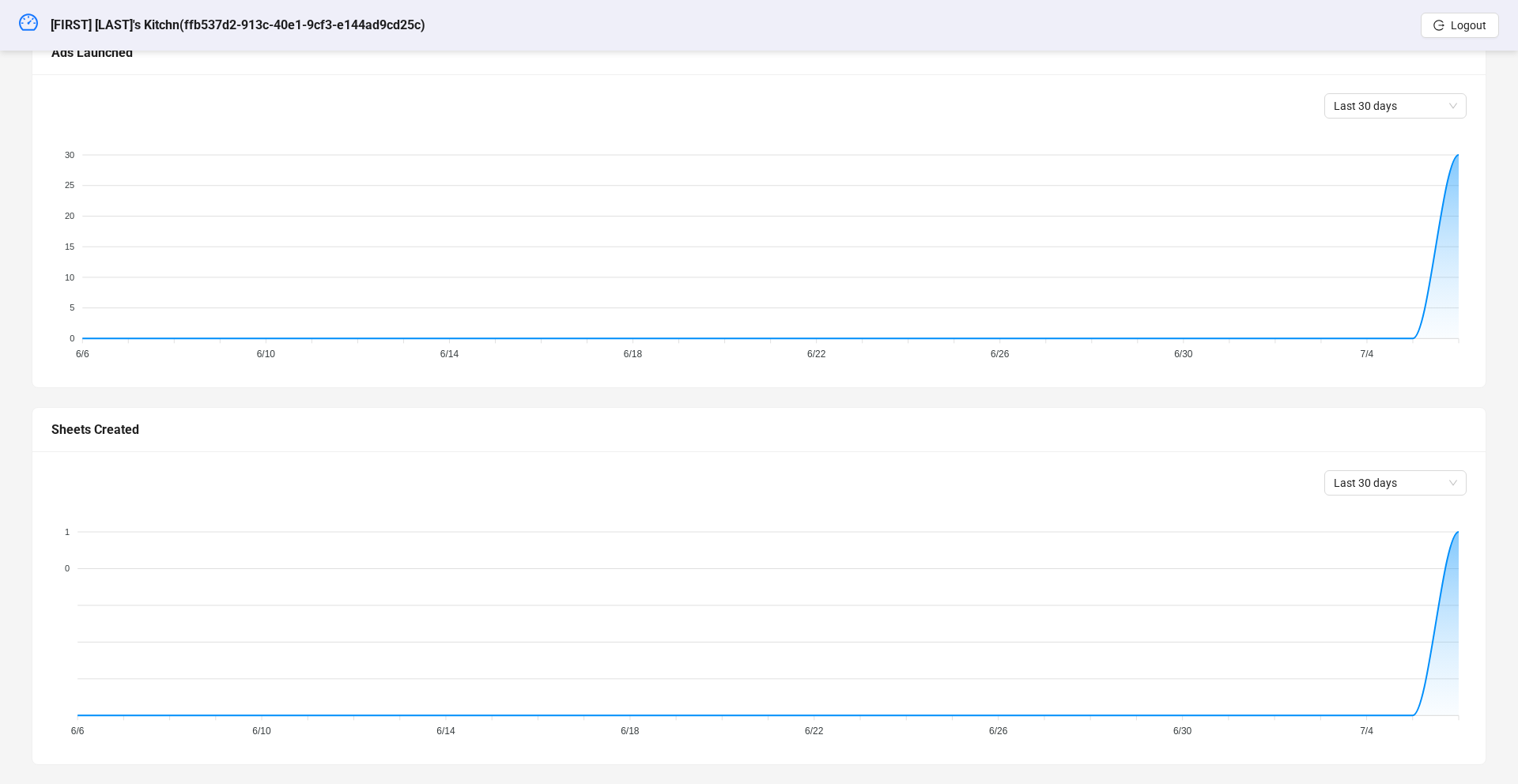 scroll, scrollTop: 0, scrollLeft: 0, axis: both 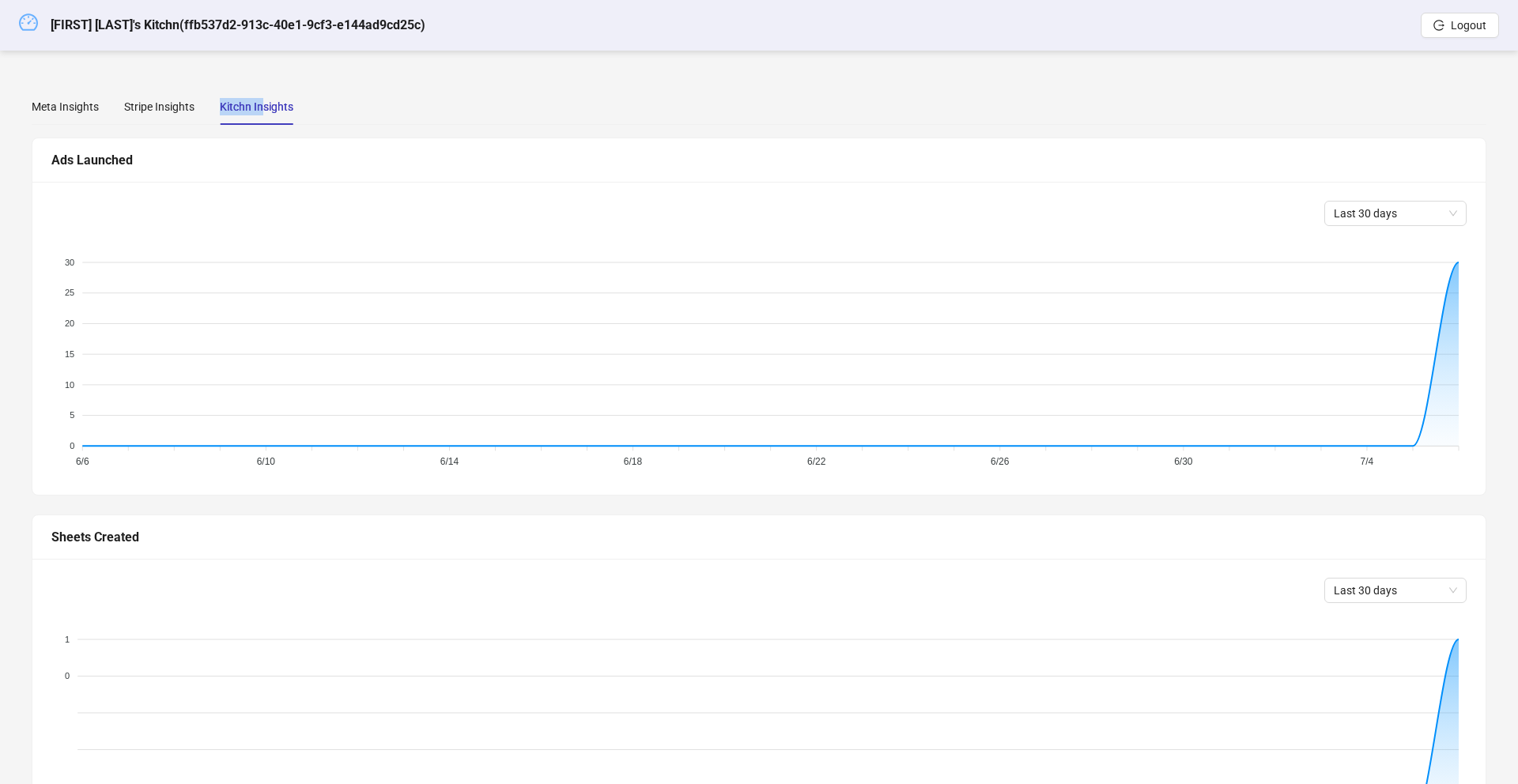 click at bounding box center (28, 22) 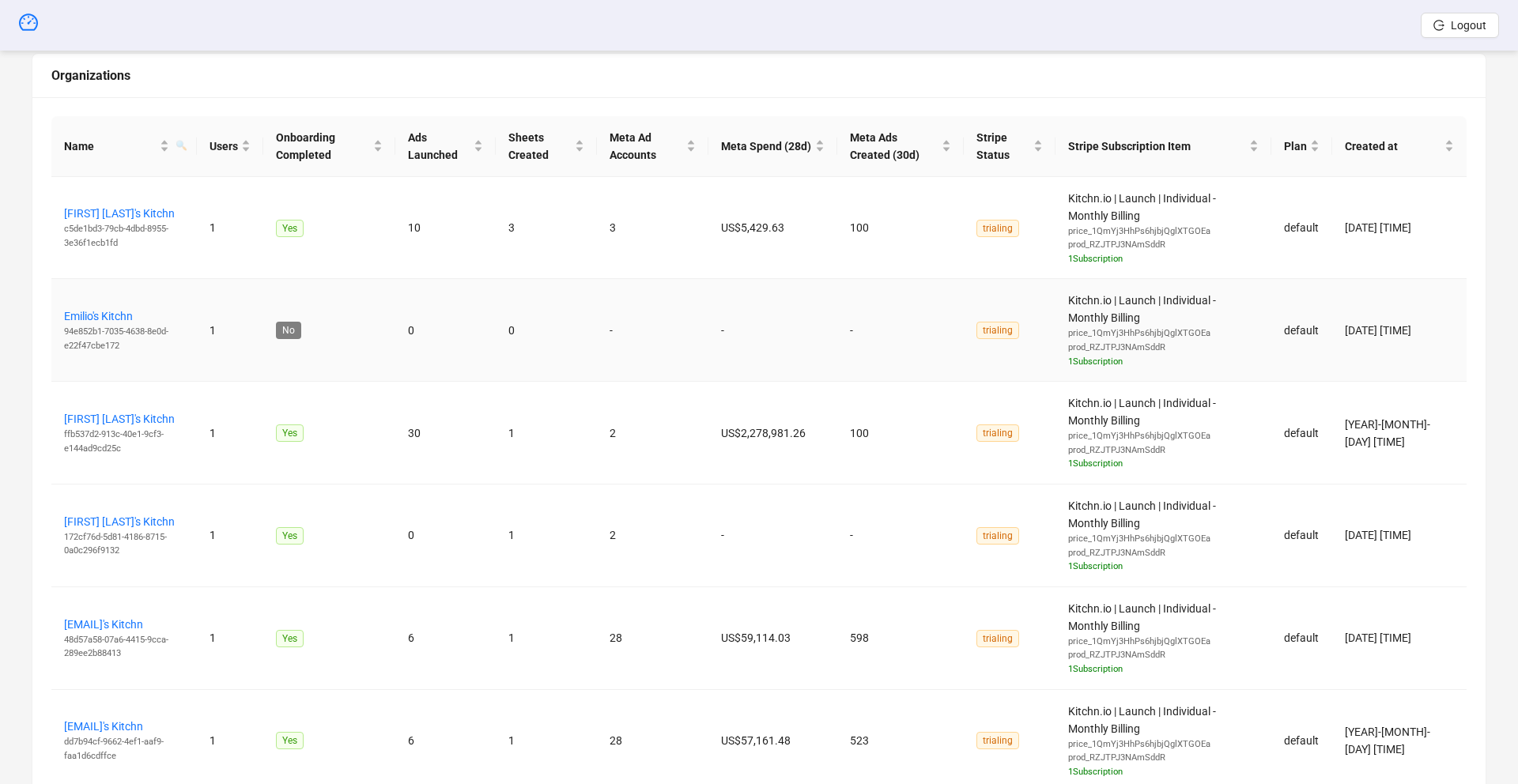 scroll, scrollTop: 578, scrollLeft: 0, axis: vertical 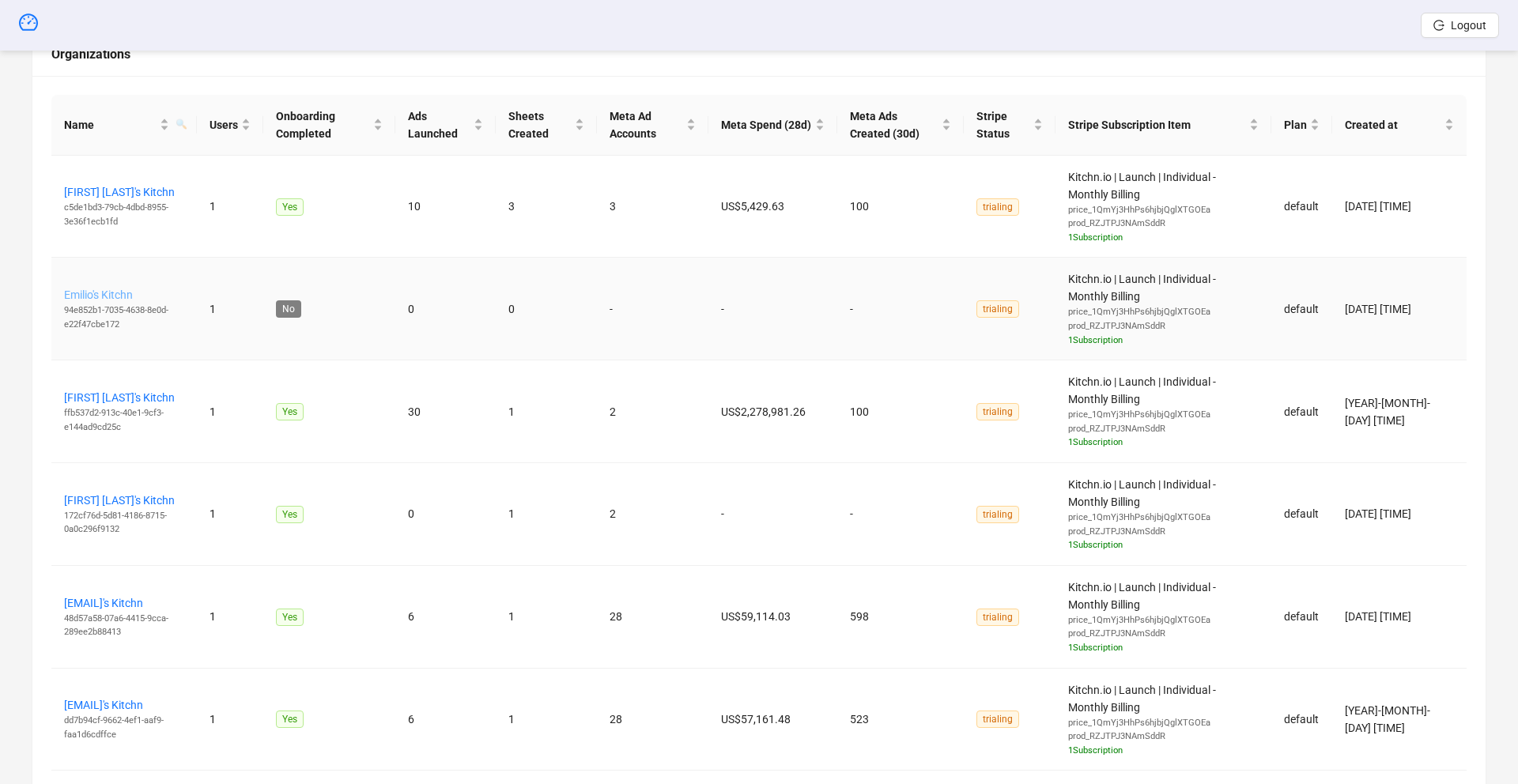 click on "Emilio's Kitchn" at bounding box center [98, 295] 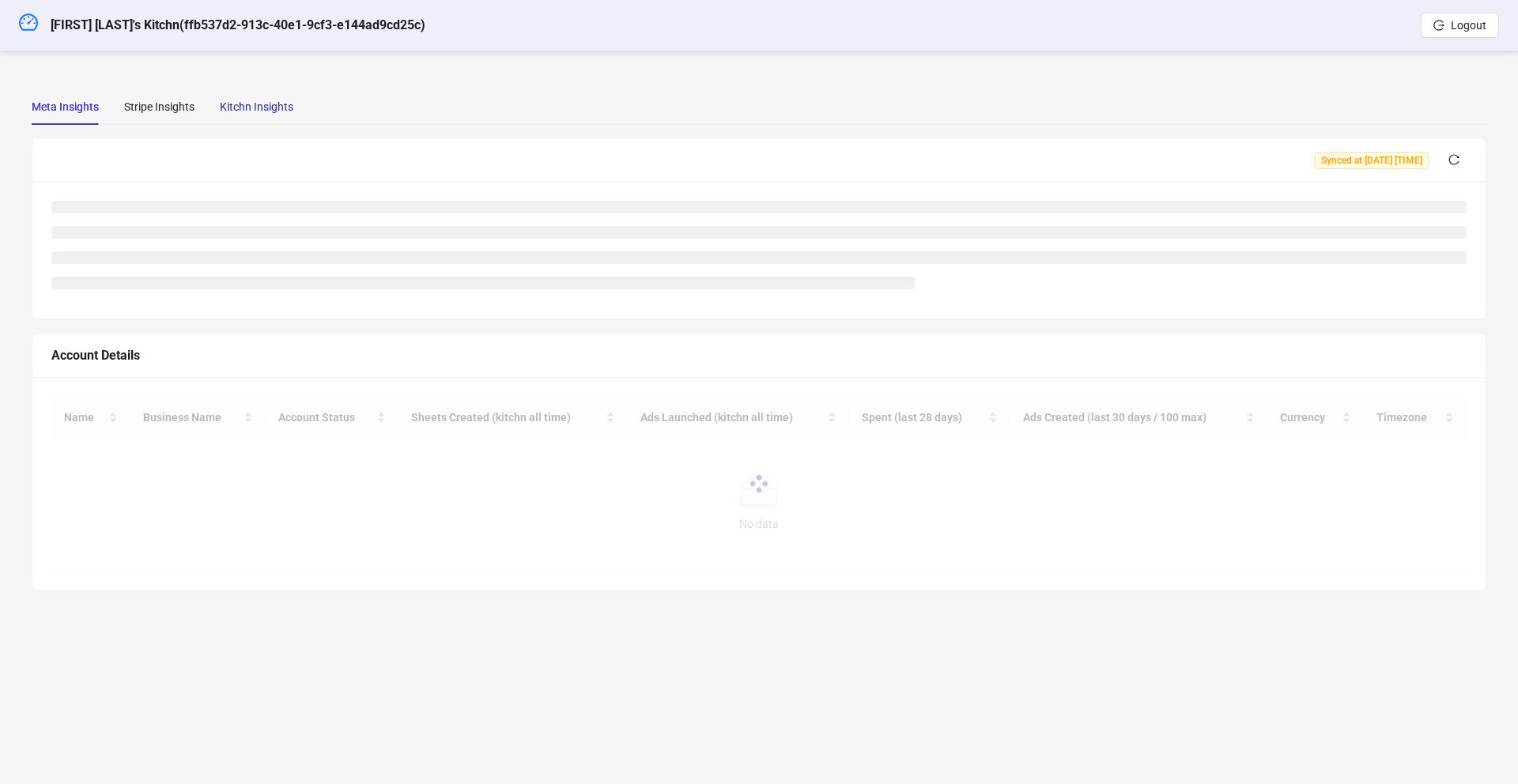 drag, startPoint x: 263, startPoint y: 104, endPoint x: 285, endPoint y: 128, distance: 32.557641 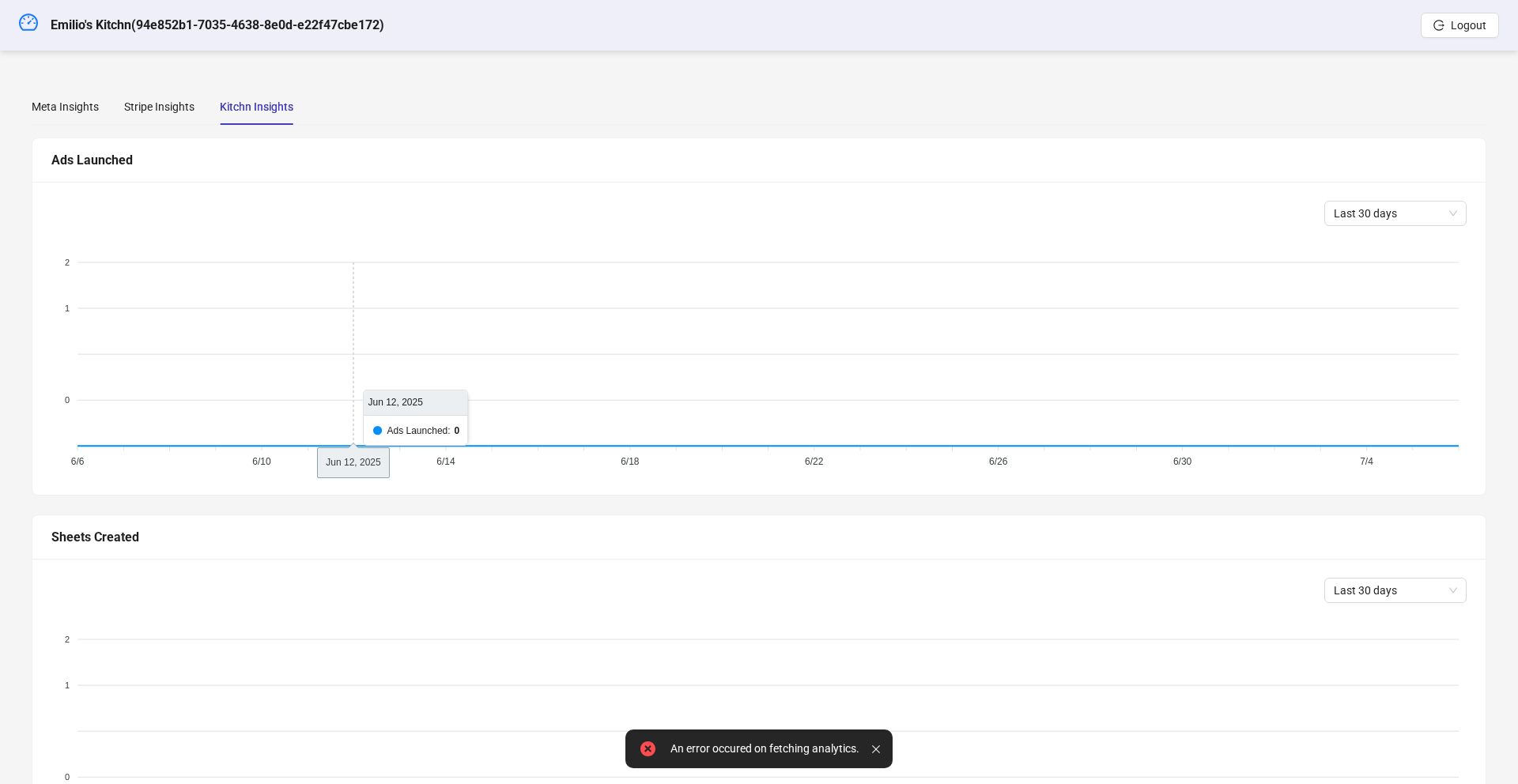 scroll, scrollTop: 366, scrollLeft: 0, axis: vertical 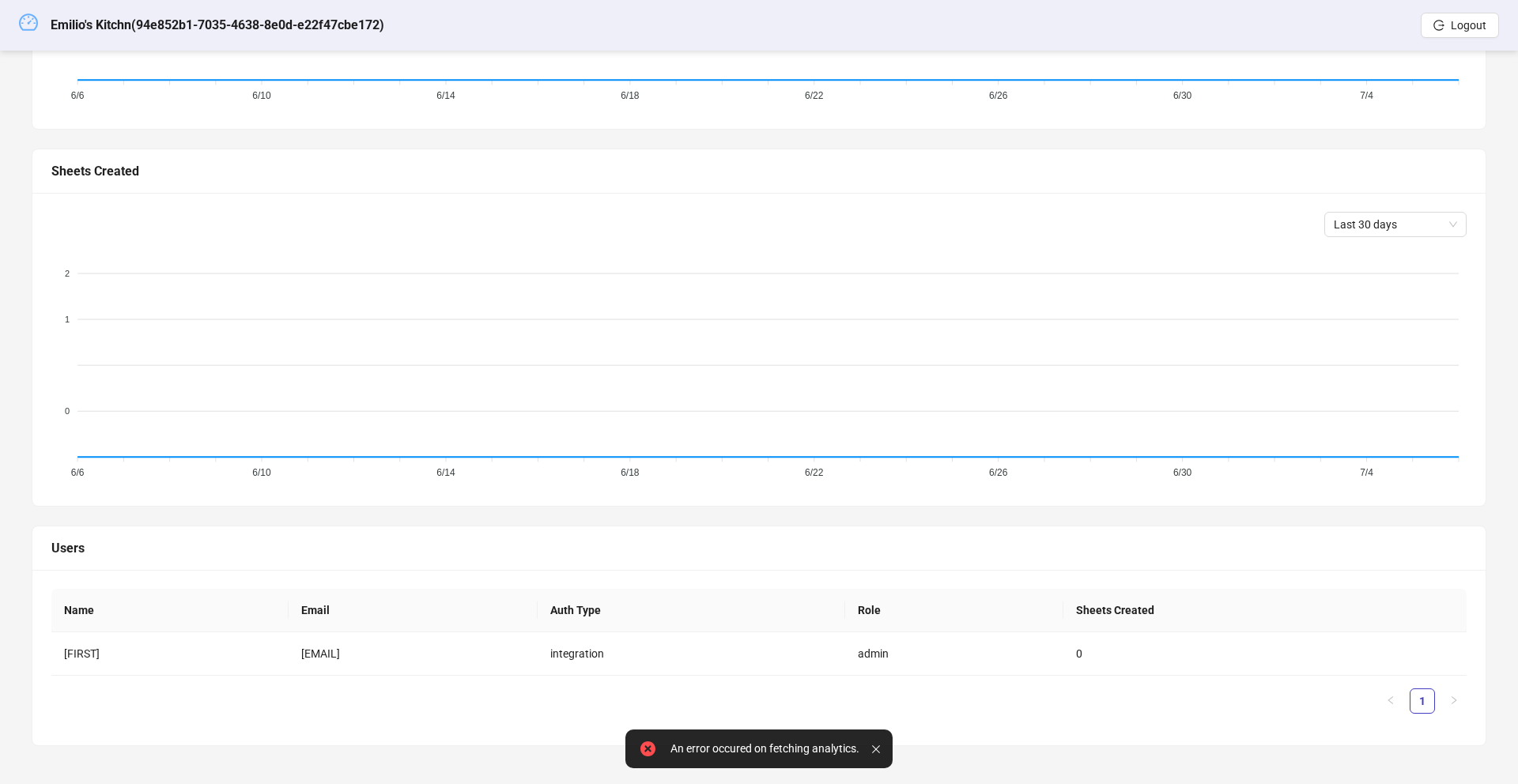 click at bounding box center (28, 22) 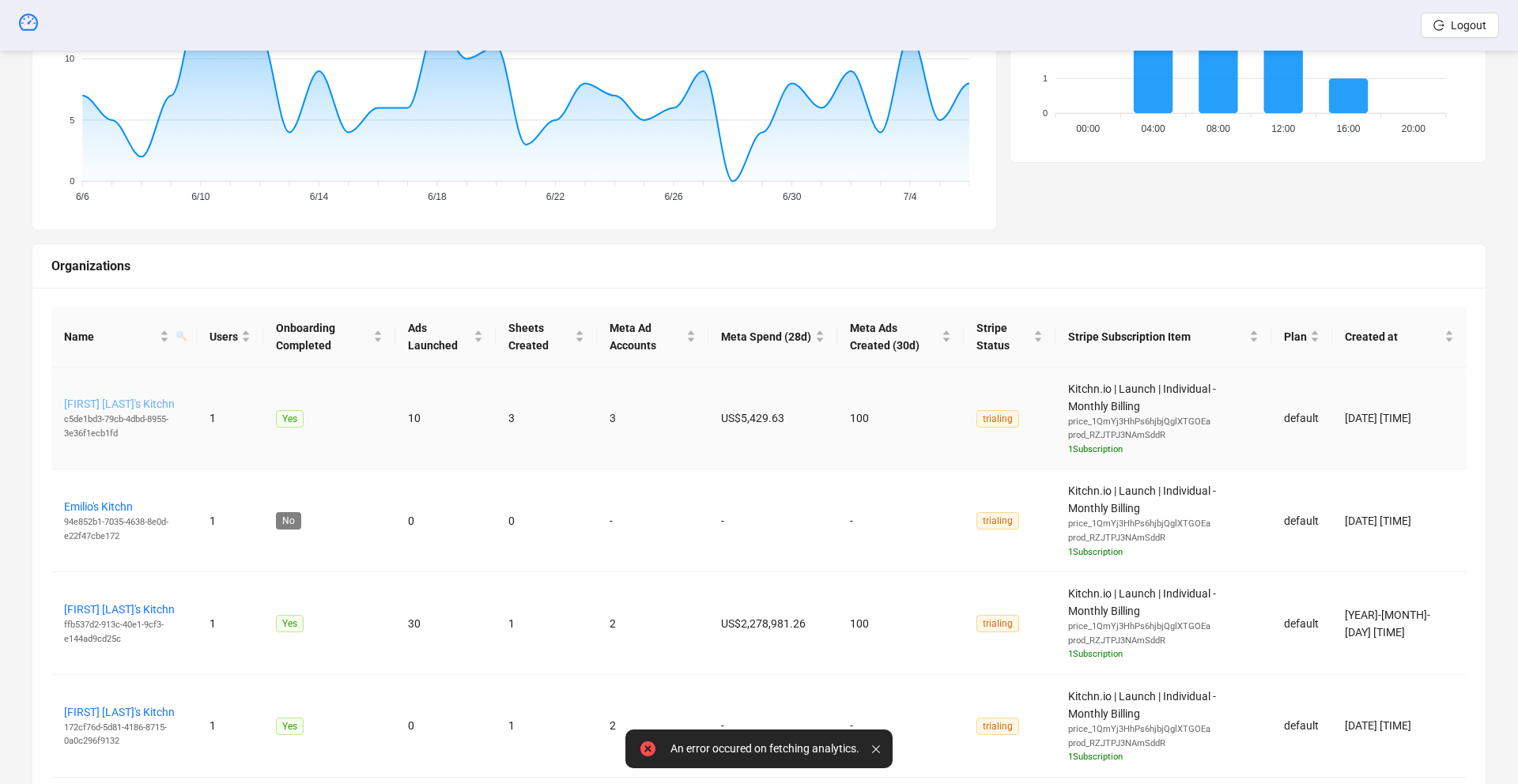 click on "[FIRST] [LAST]'s Kitchn" at bounding box center [119, 404] 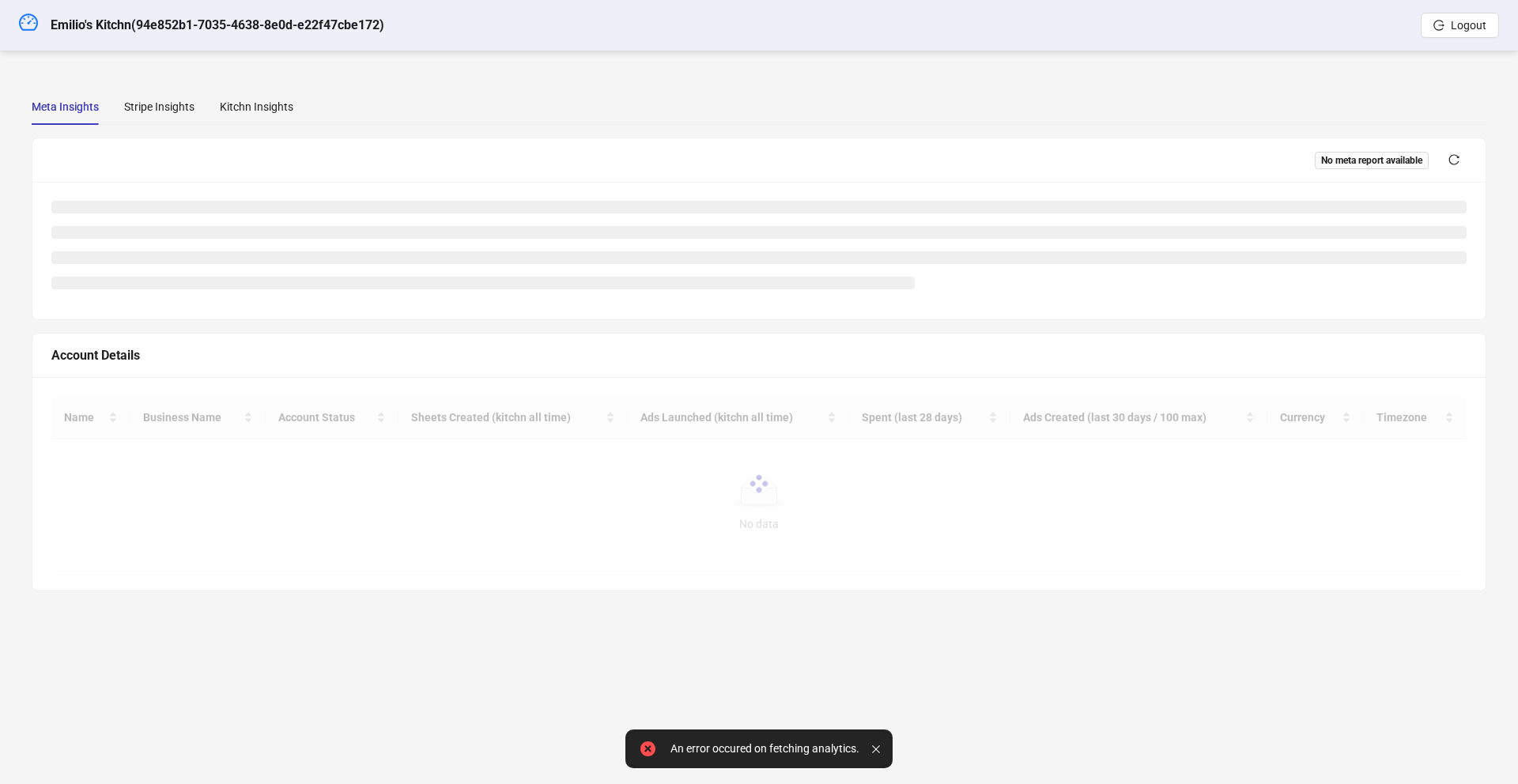 scroll, scrollTop: 0, scrollLeft: 0, axis: both 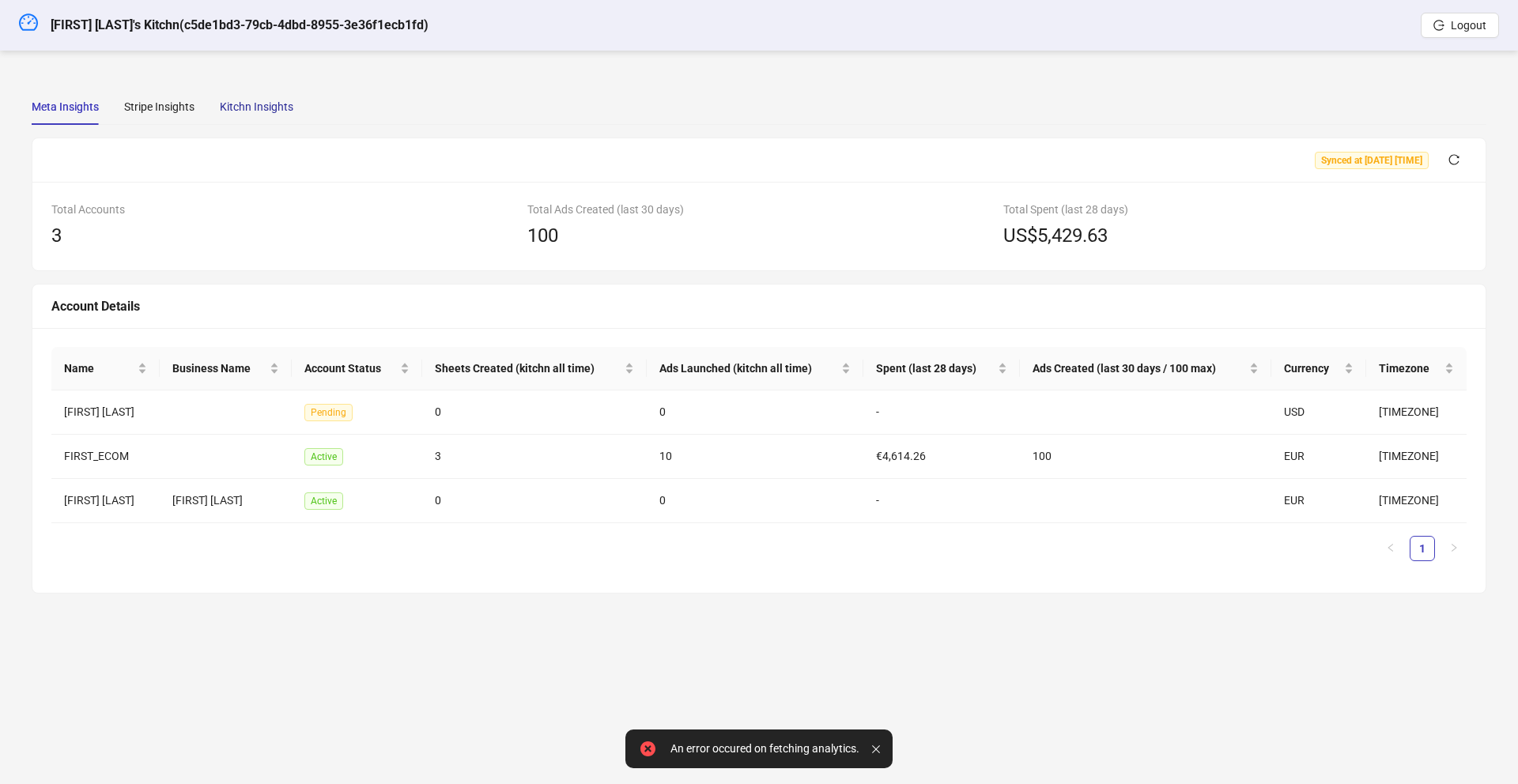 click on "Kitchn Insights" at bounding box center (256, 107) 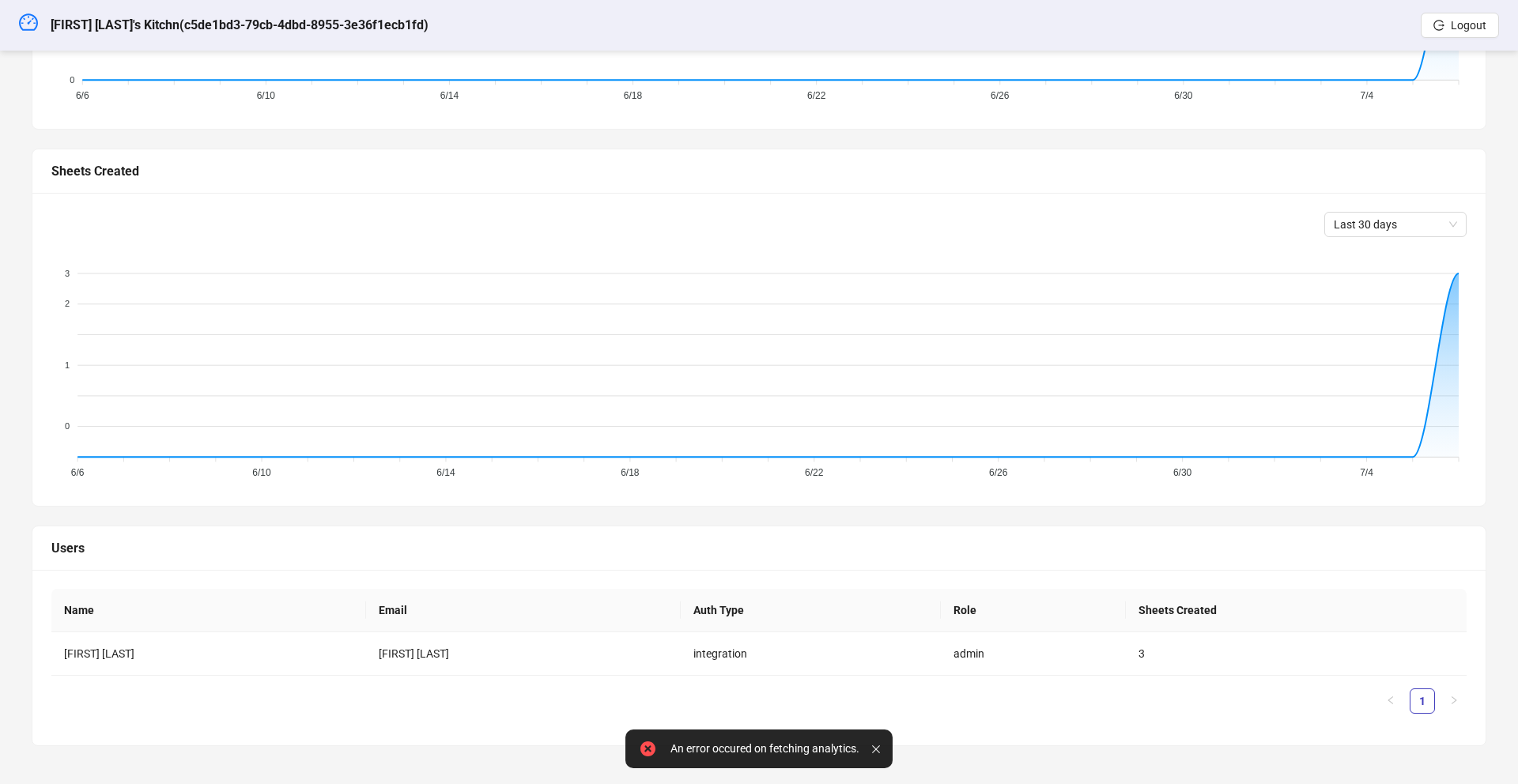 scroll, scrollTop: 0, scrollLeft: 0, axis: both 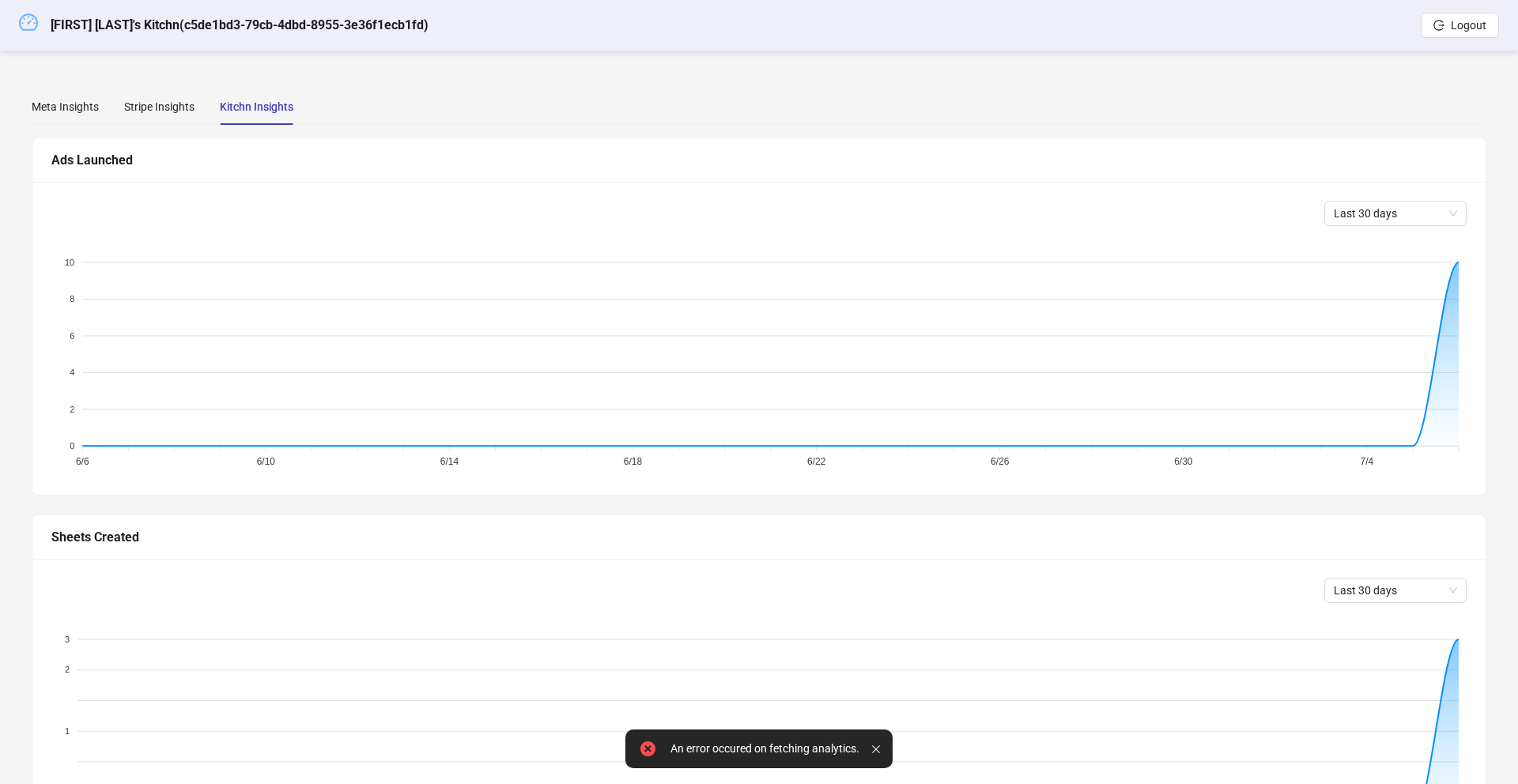 click at bounding box center (28, 22) 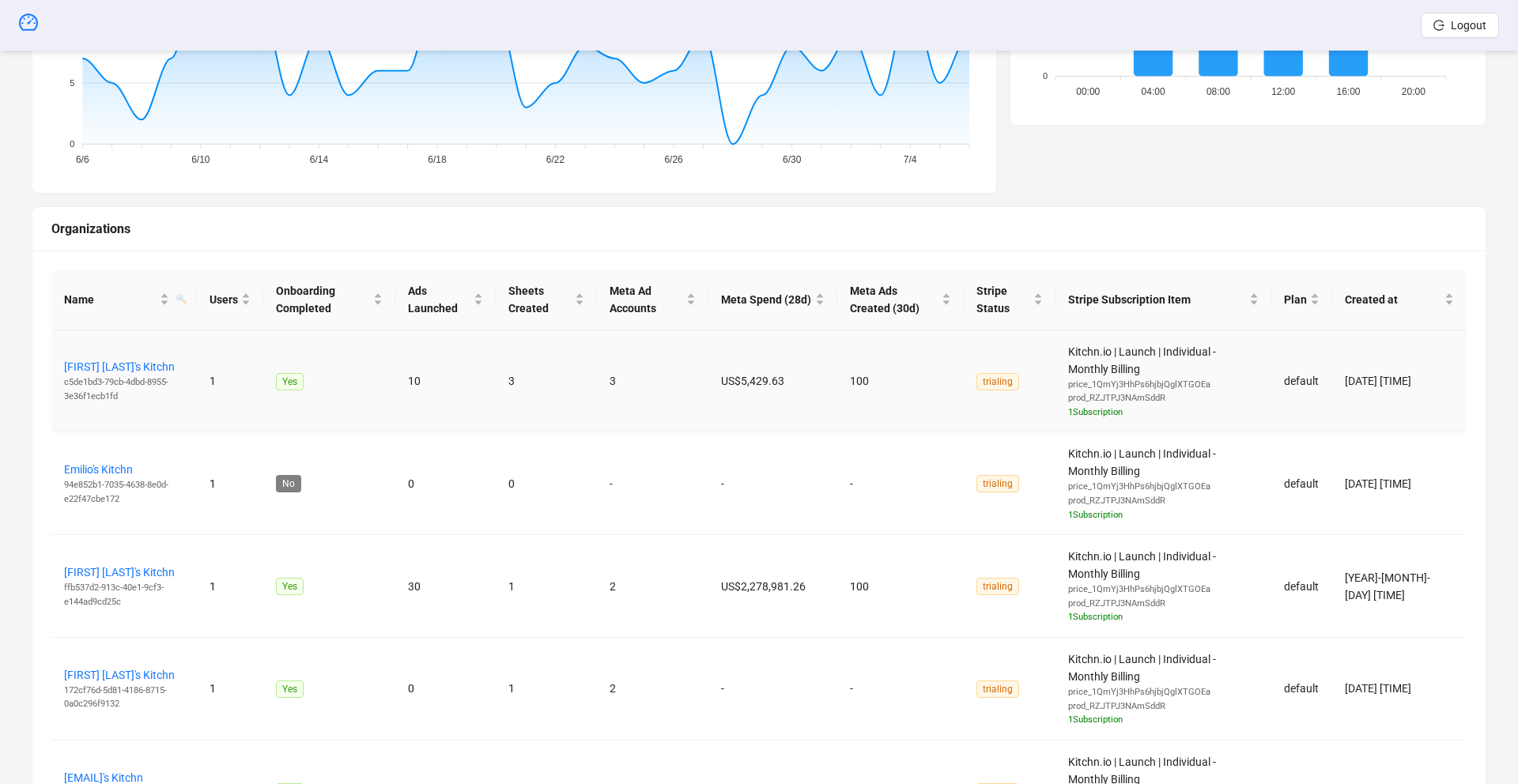 scroll, scrollTop: 413, scrollLeft: 0, axis: vertical 